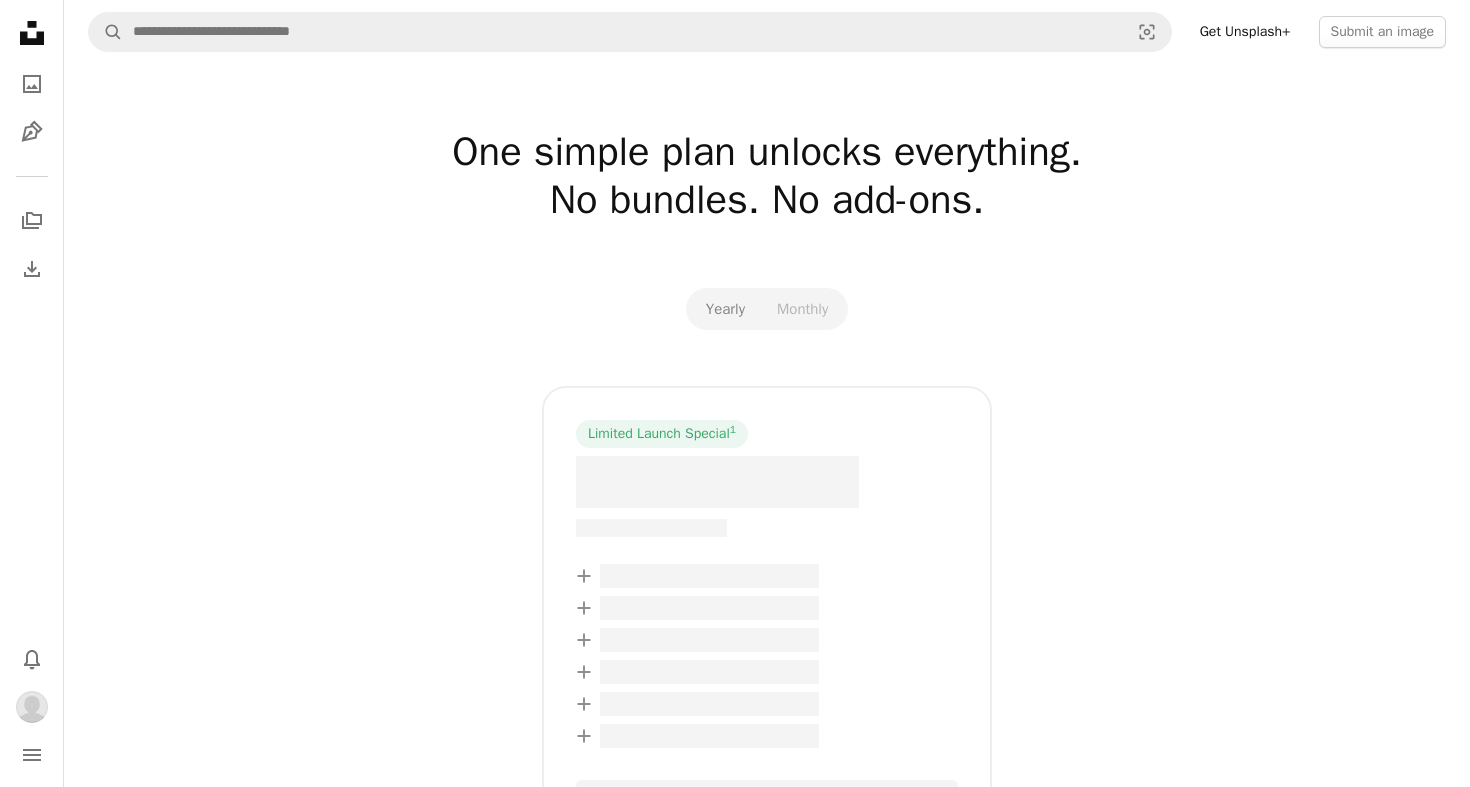 scroll, scrollTop: 0, scrollLeft: 0, axis: both 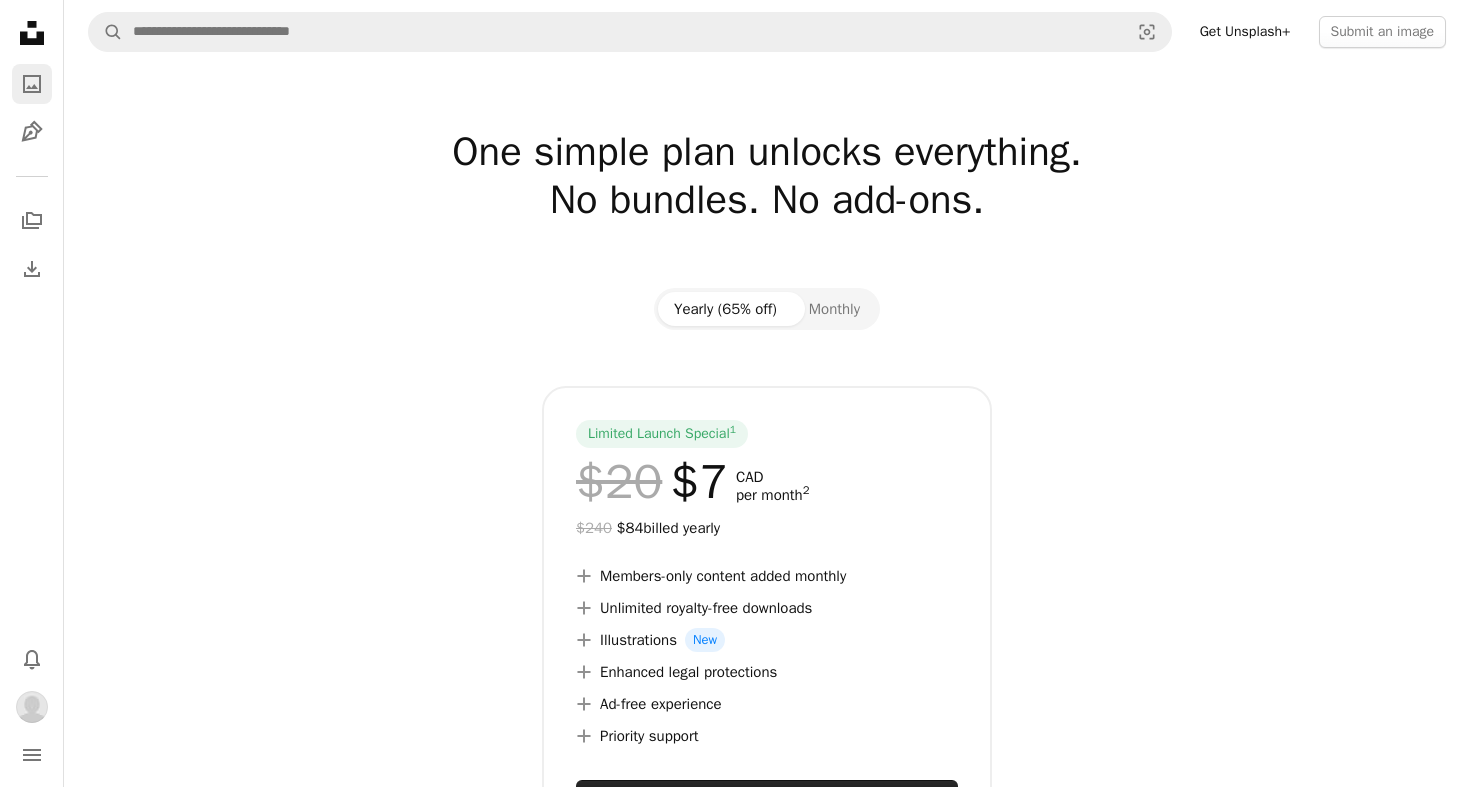 click 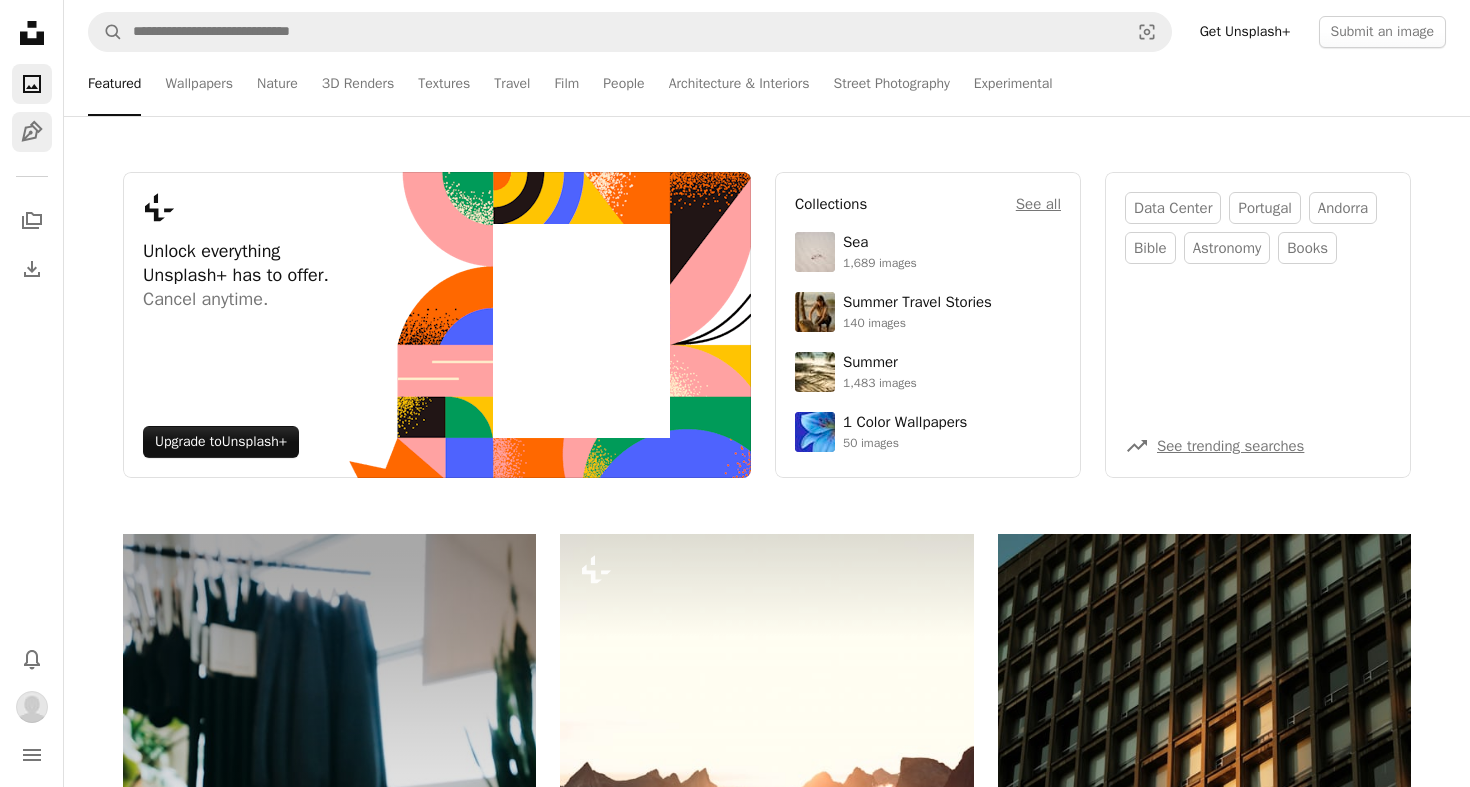 click 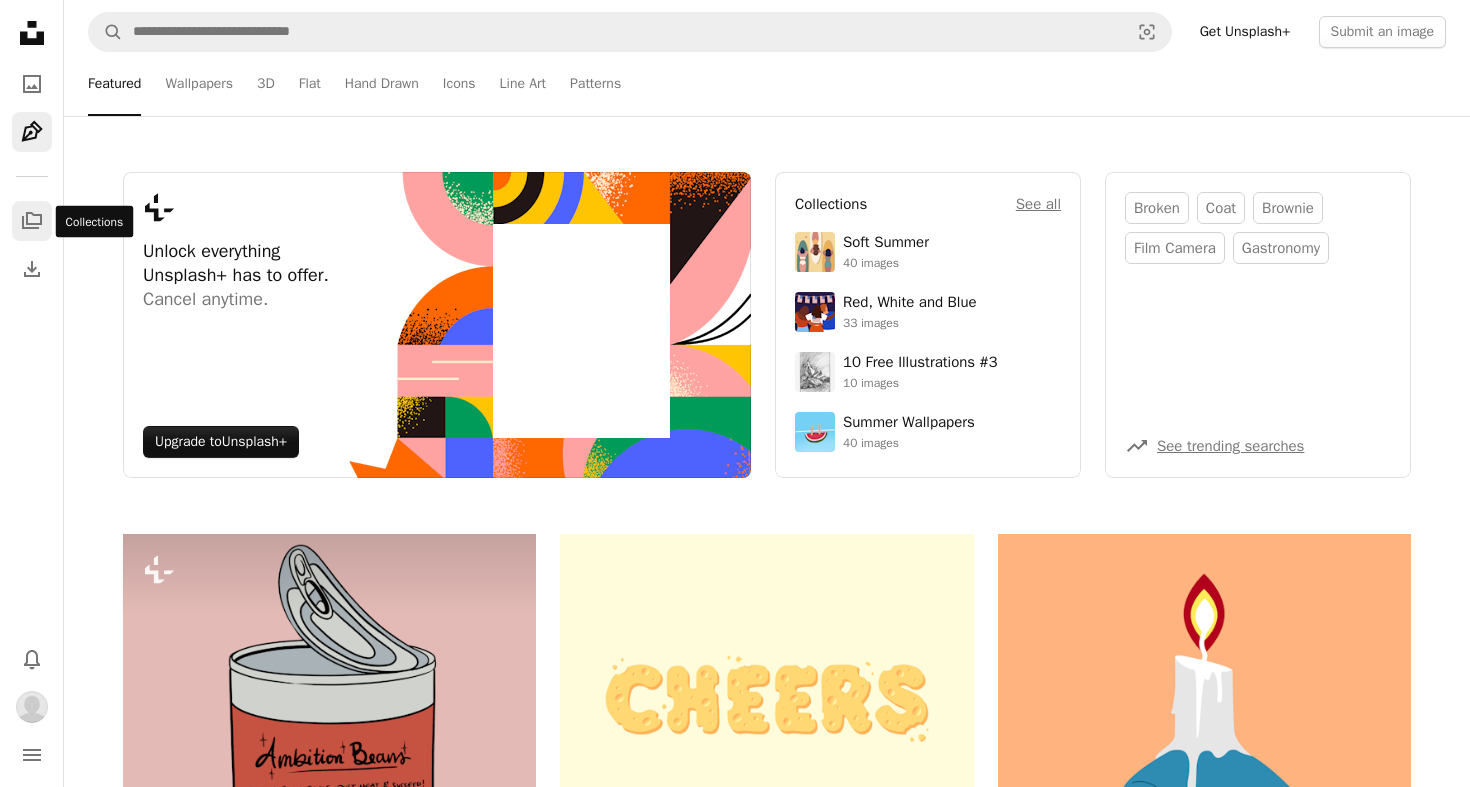 click on "A stack of folders" 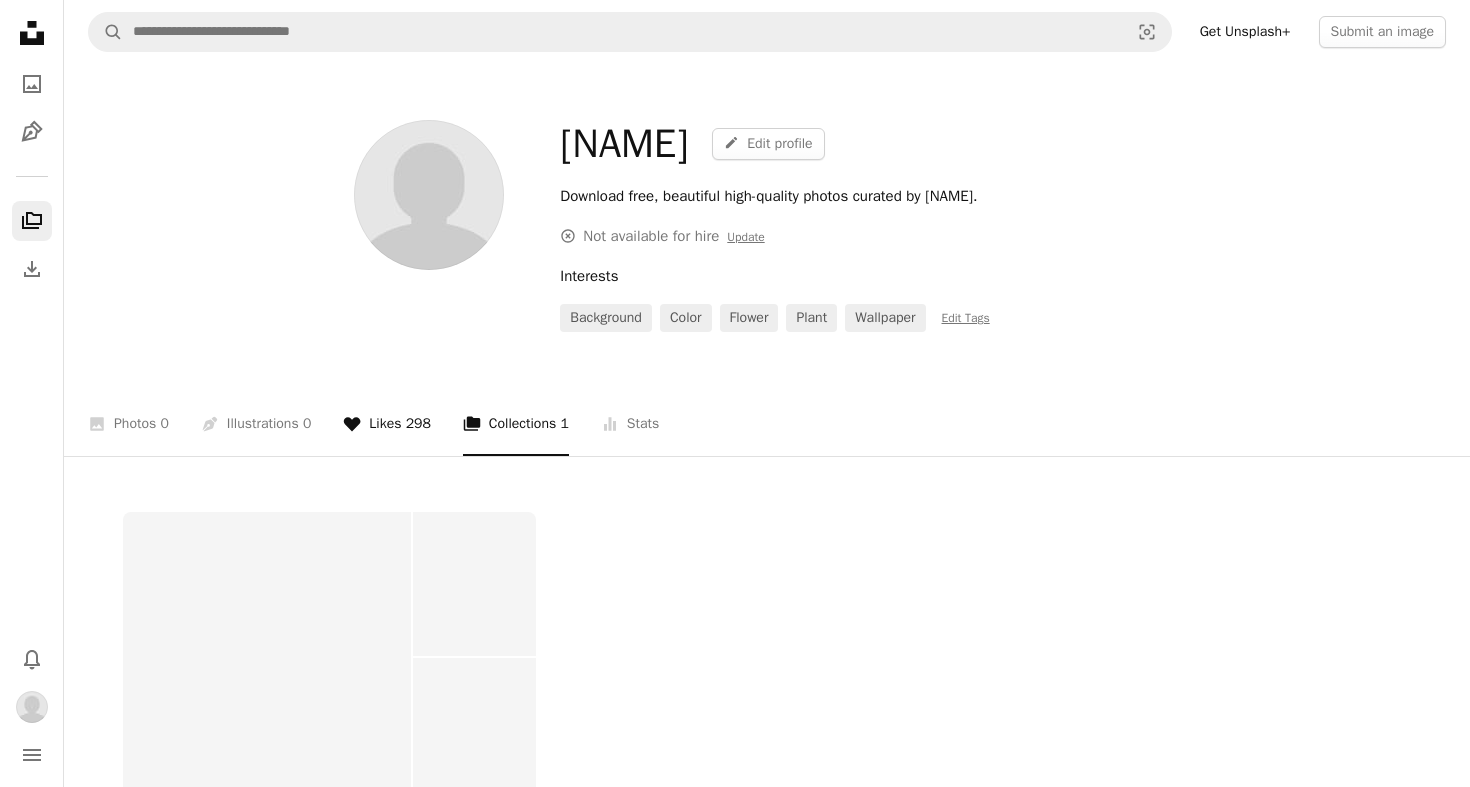 click on "A heart Likes   298" at bounding box center (387, 424) 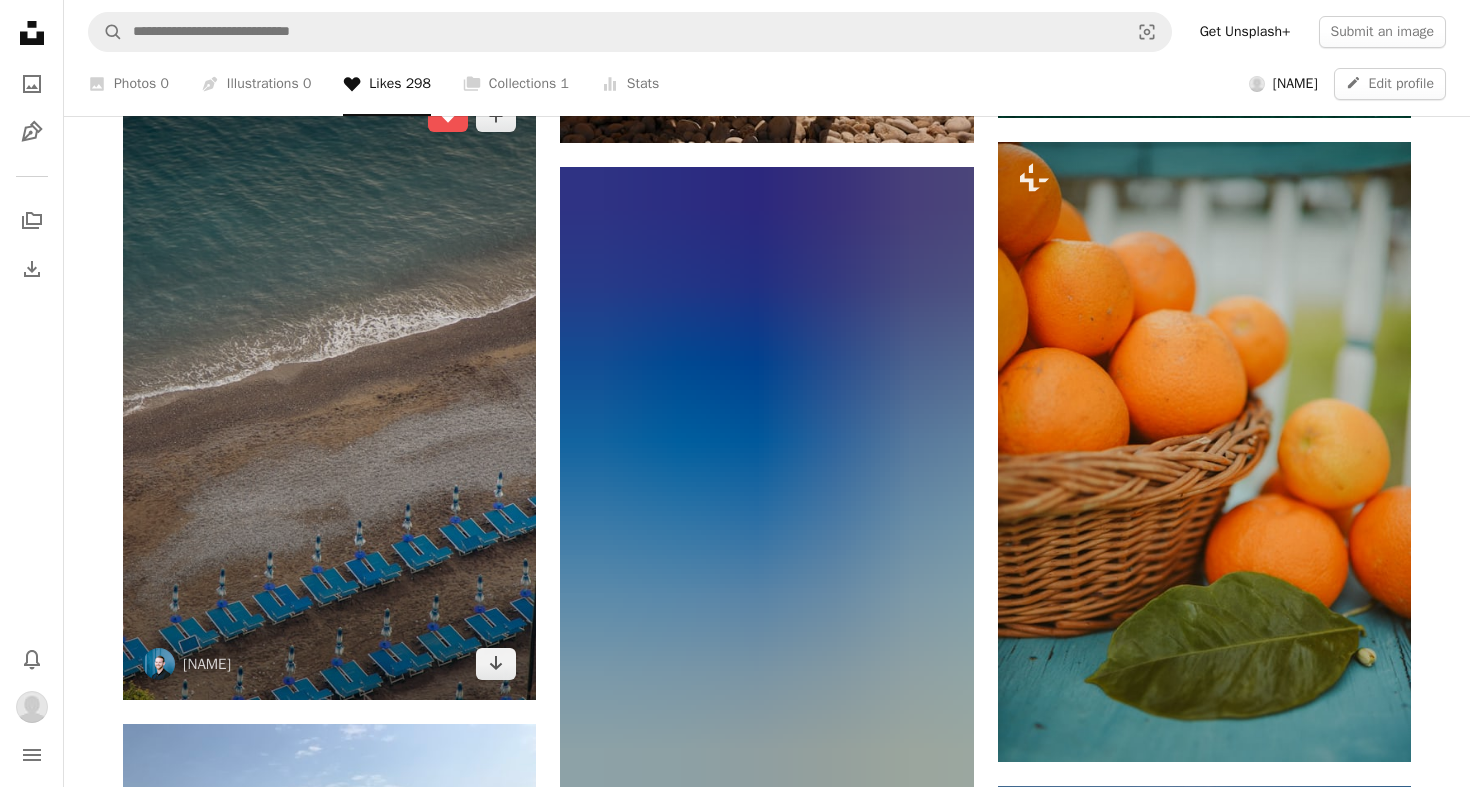 scroll, scrollTop: 2289, scrollLeft: 0, axis: vertical 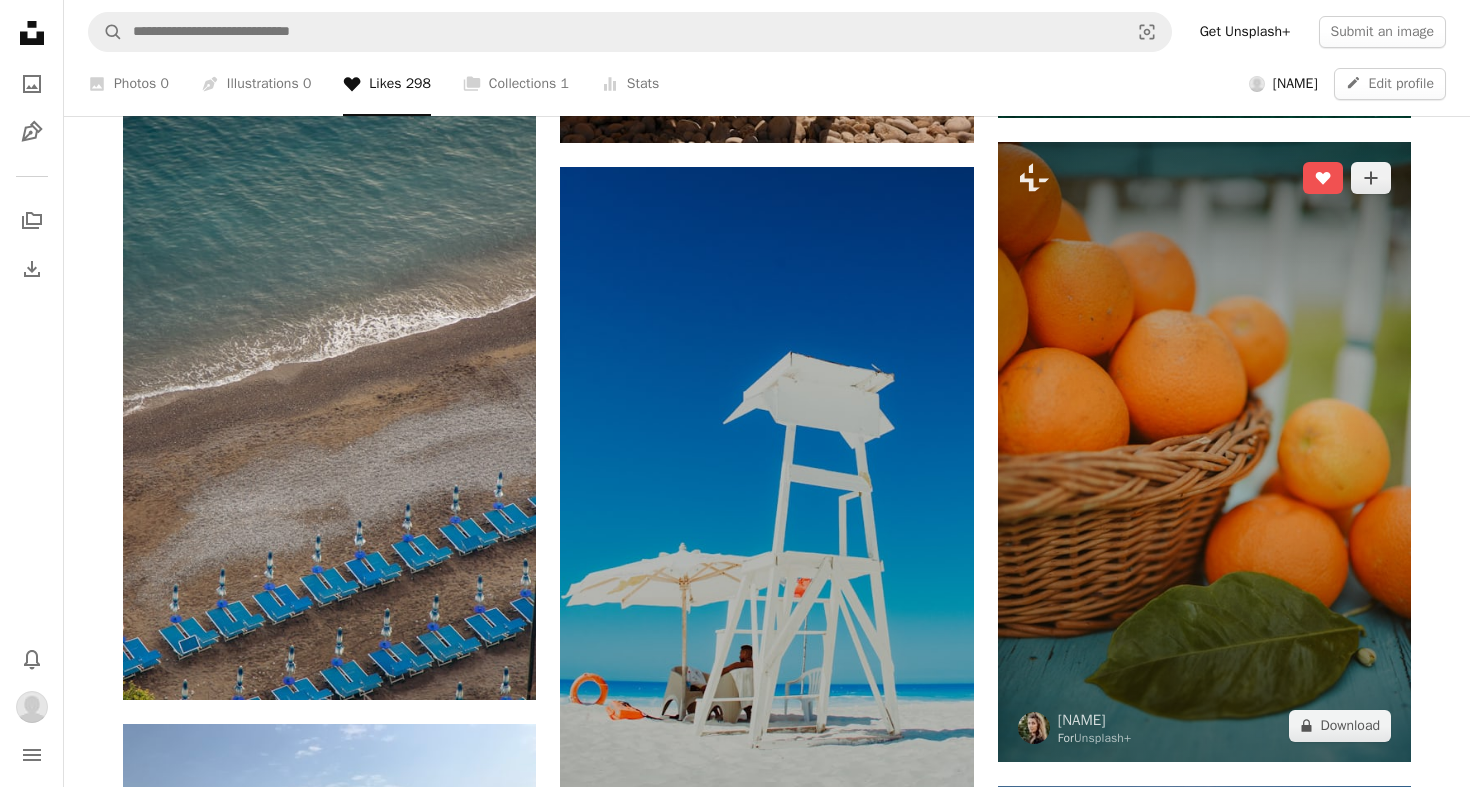click at bounding box center (1204, 452) 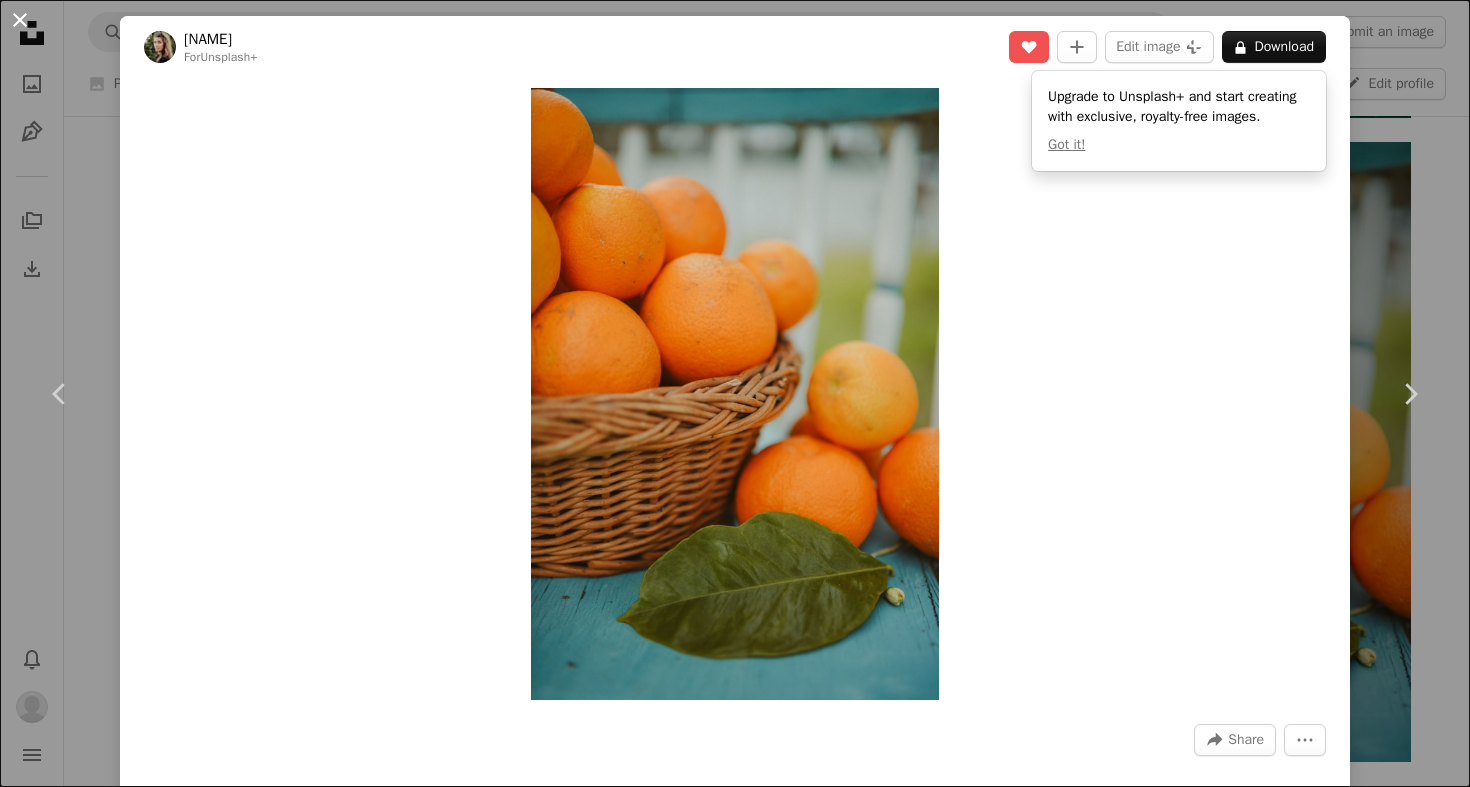 click on "An X shape" at bounding box center (20, 20) 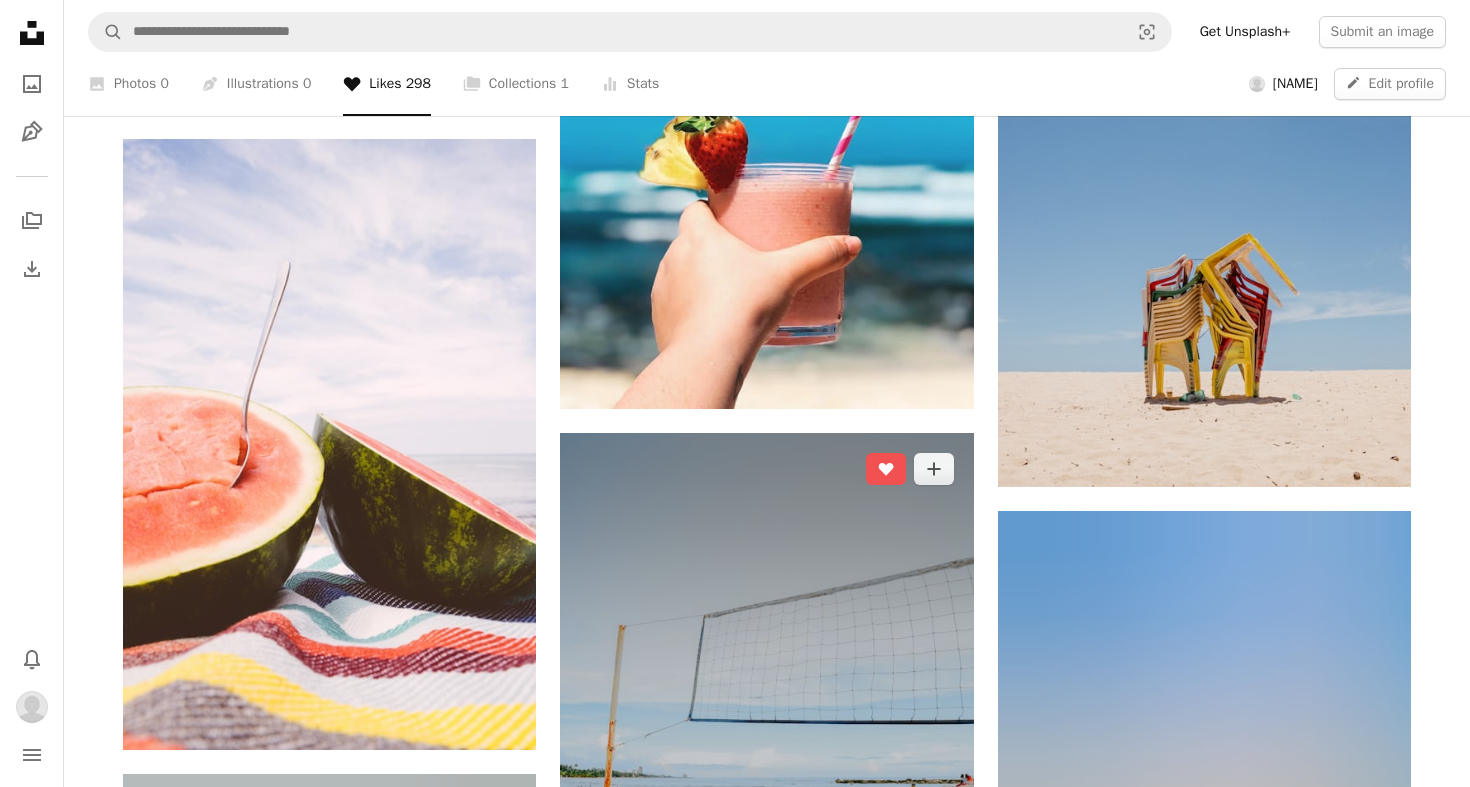 scroll, scrollTop: 3193, scrollLeft: 0, axis: vertical 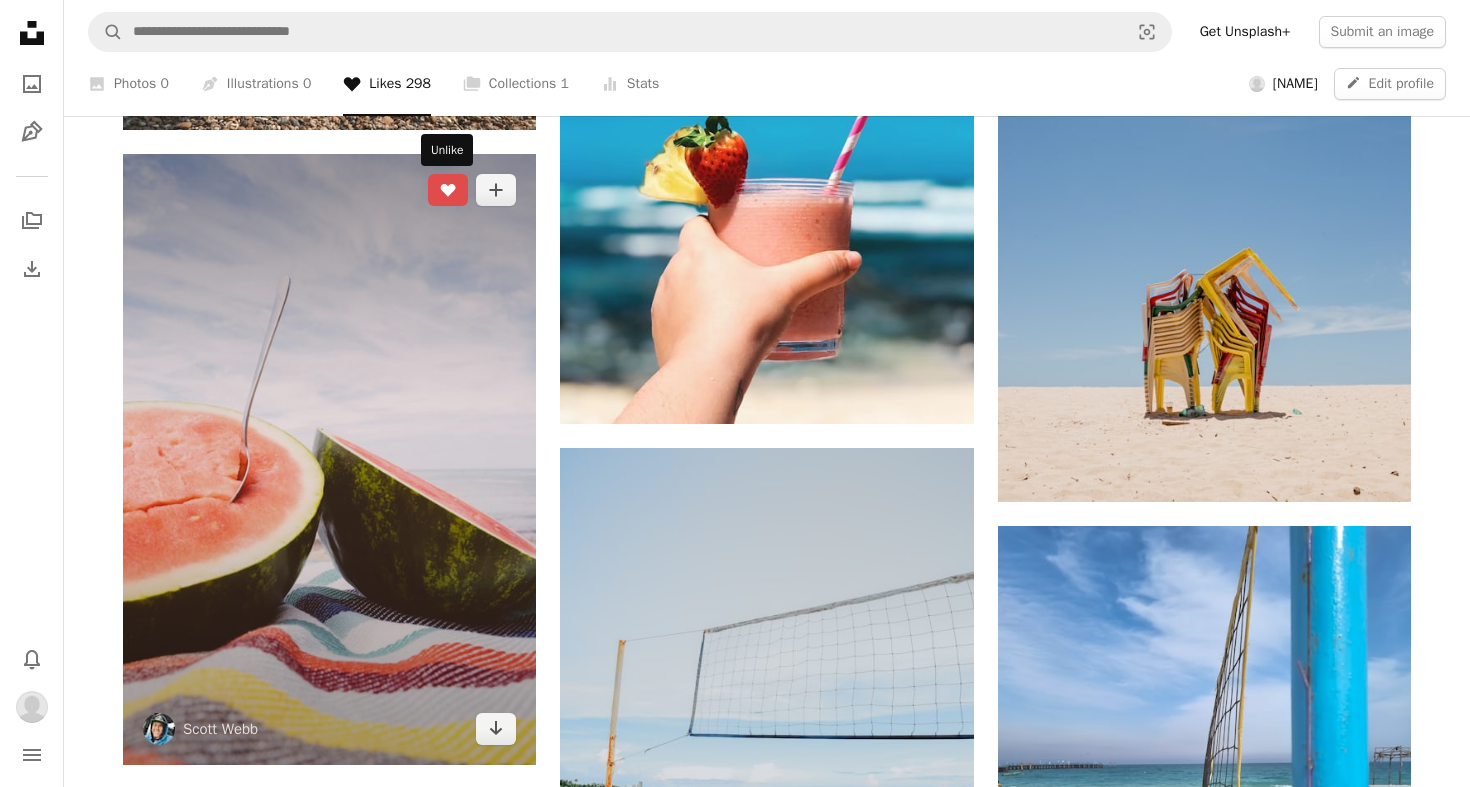 click 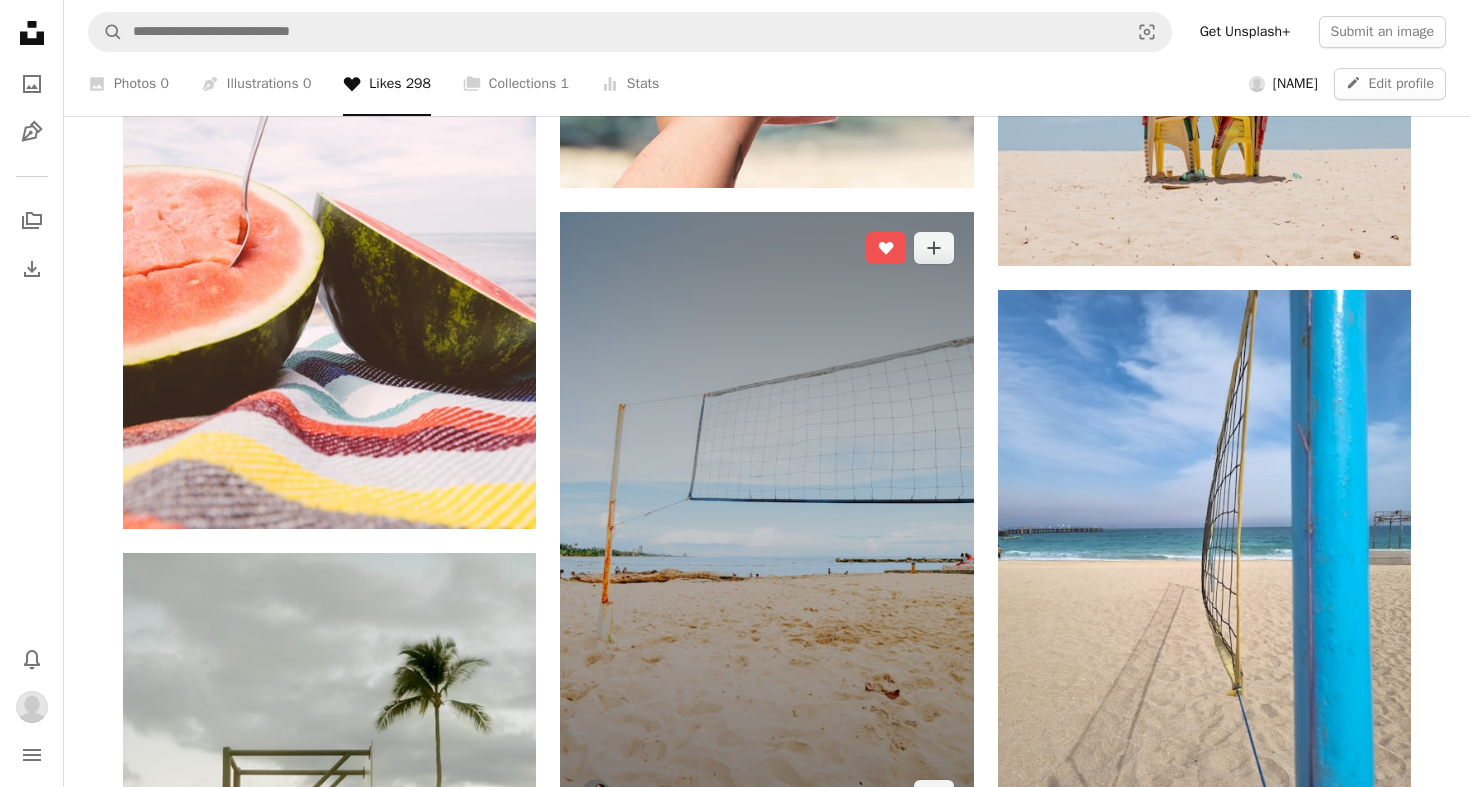 scroll, scrollTop: 3420, scrollLeft: 0, axis: vertical 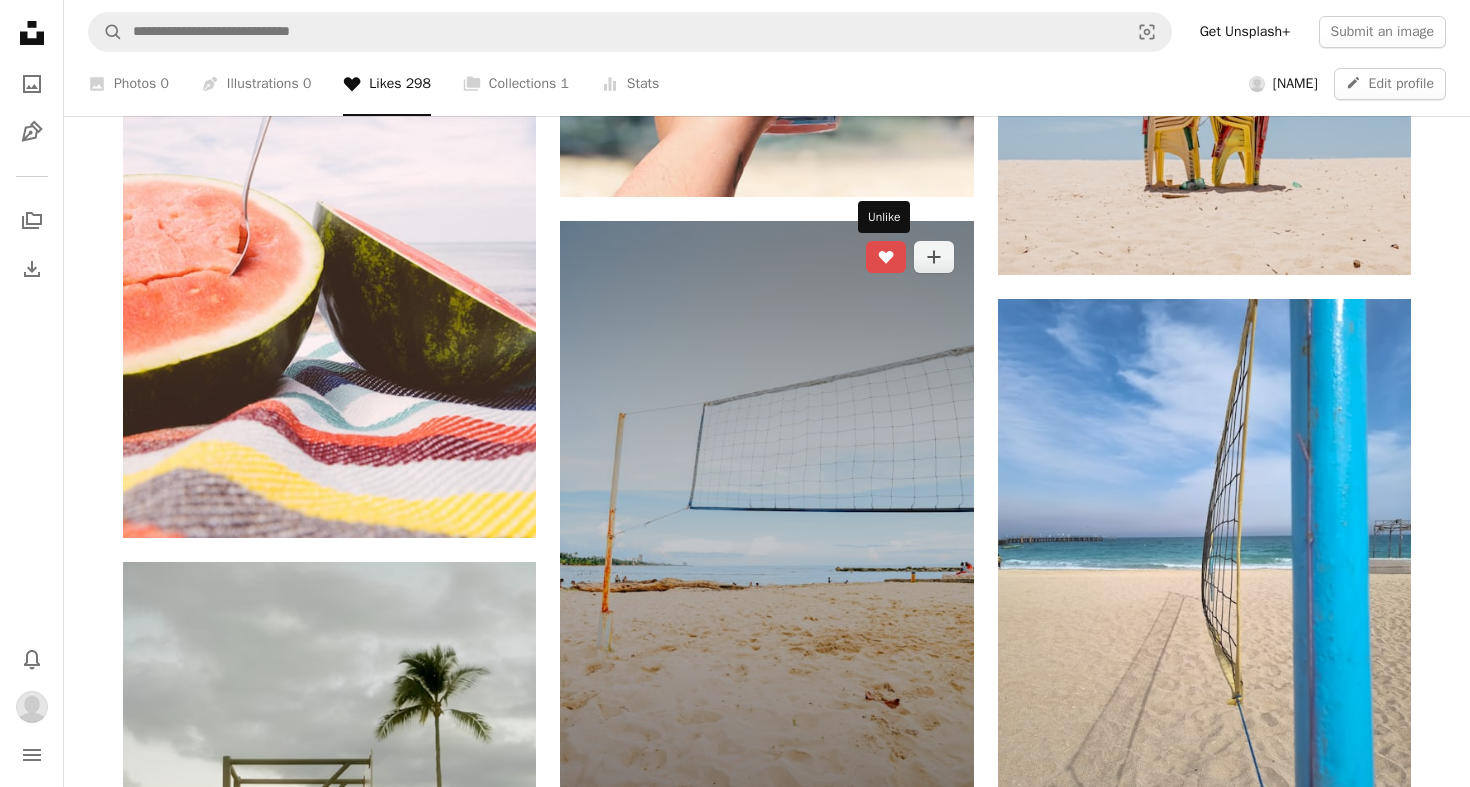 click on "A heart" at bounding box center [886, 257] 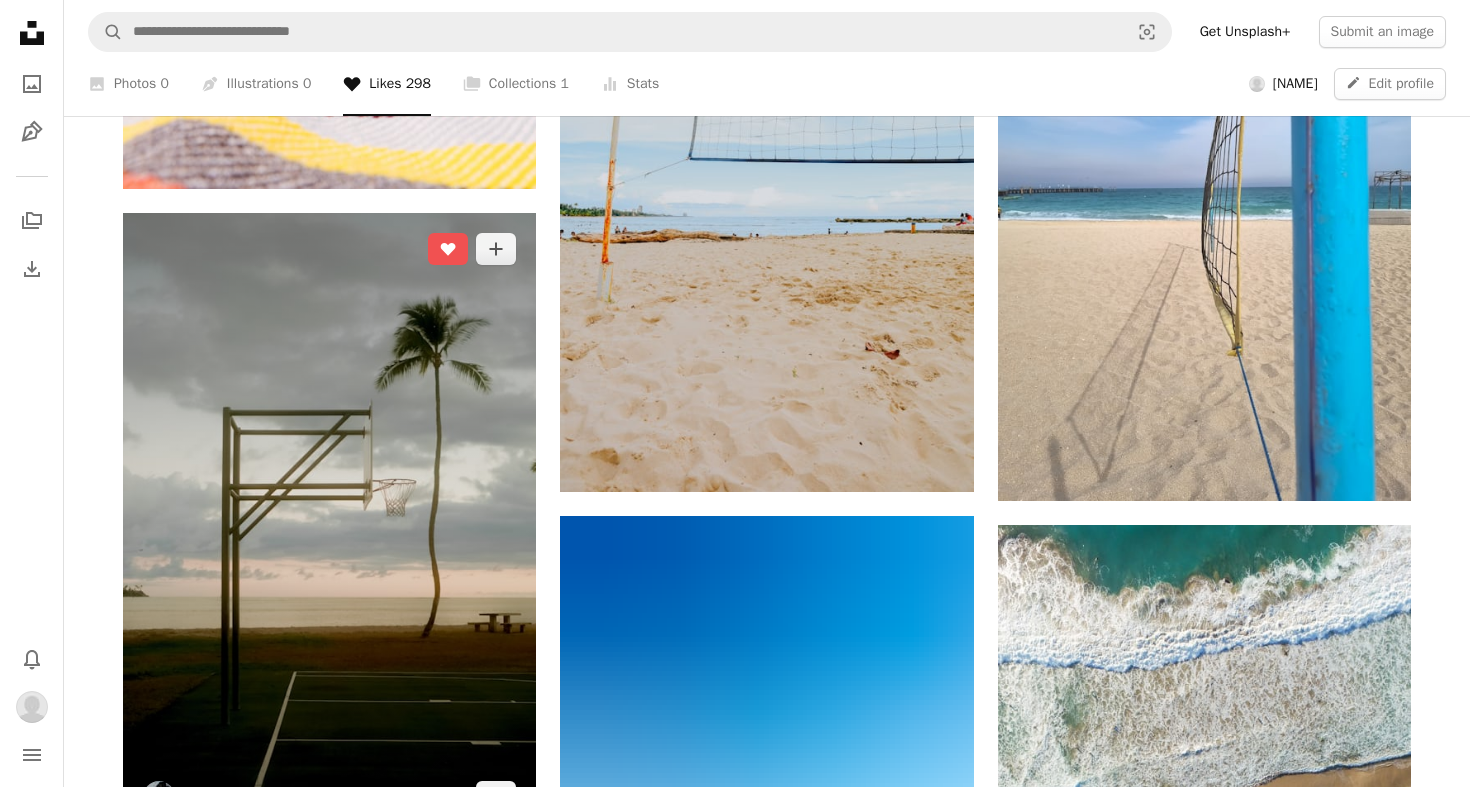 scroll, scrollTop: 3768, scrollLeft: 0, axis: vertical 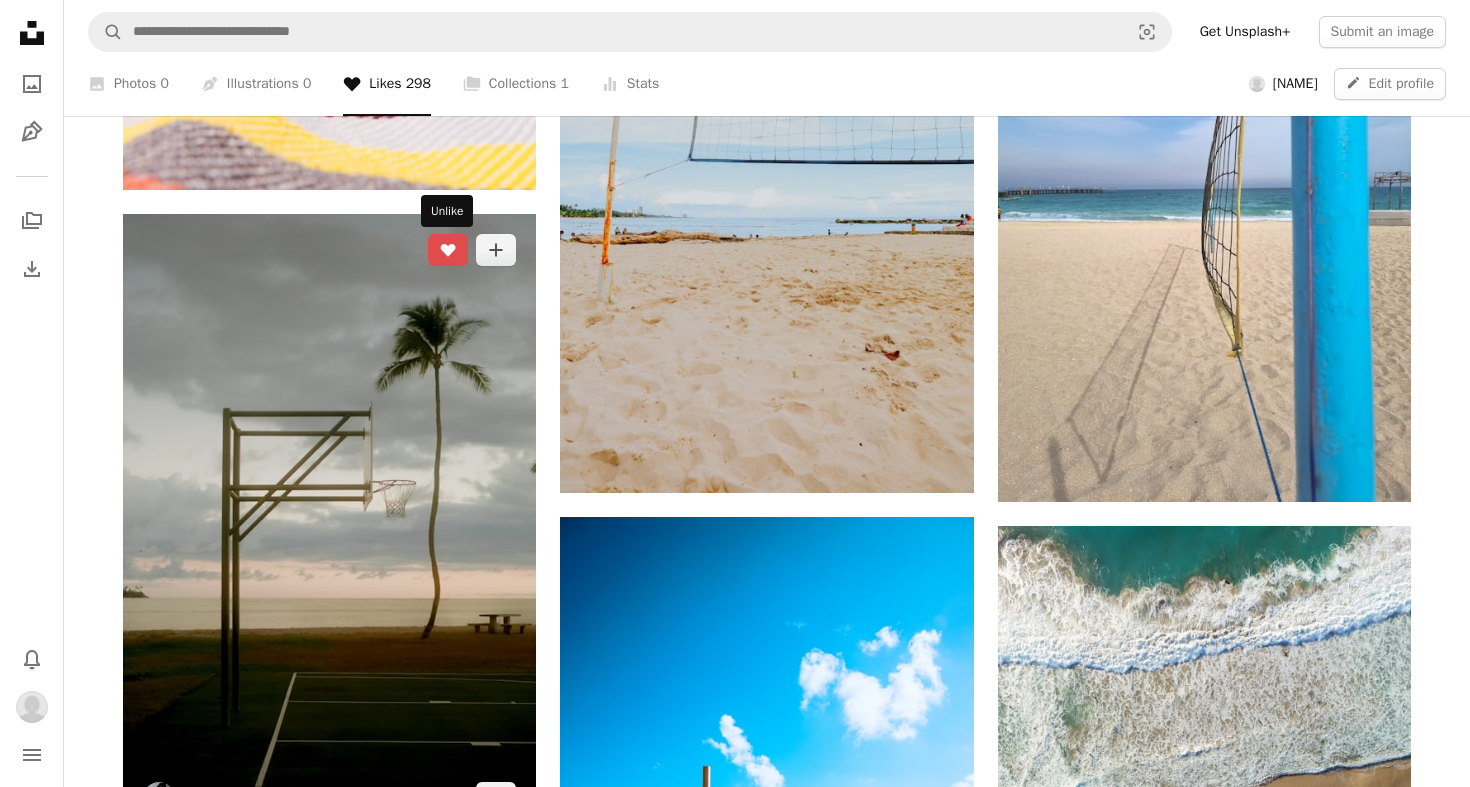 click on "A heart" 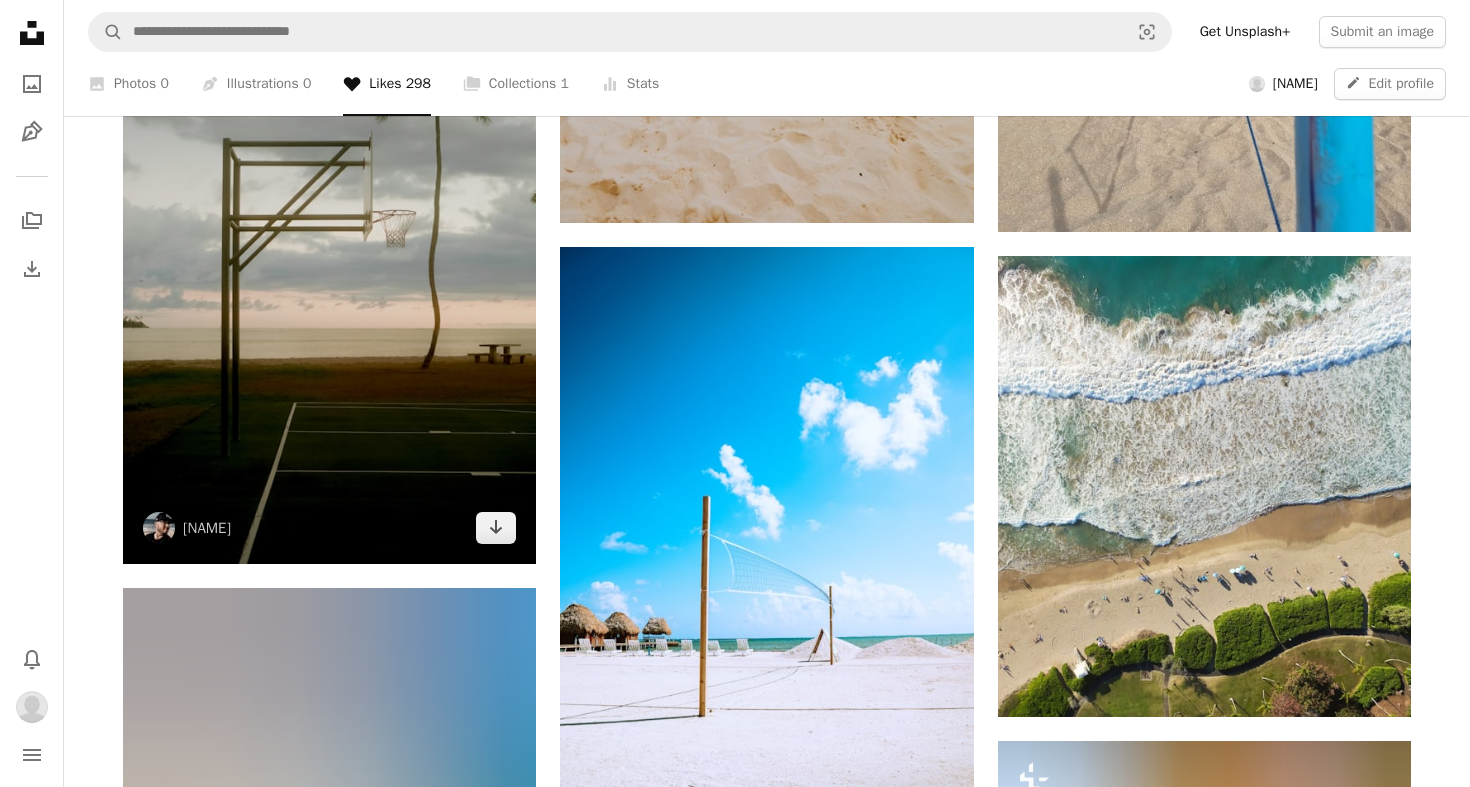 scroll, scrollTop: 4054, scrollLeft: 0, axis: vertical 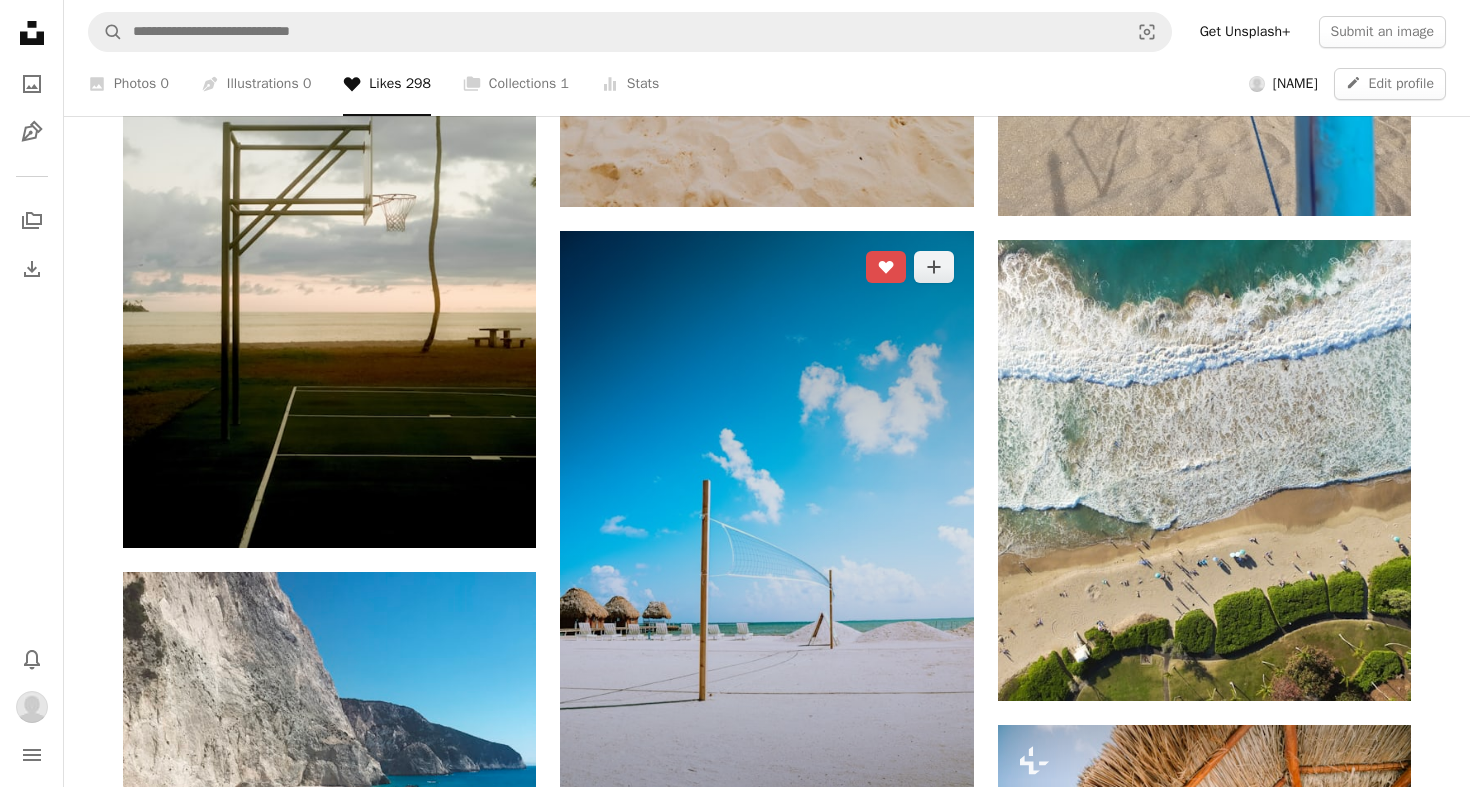 click on "A heart" at bounding box center [886, 267] 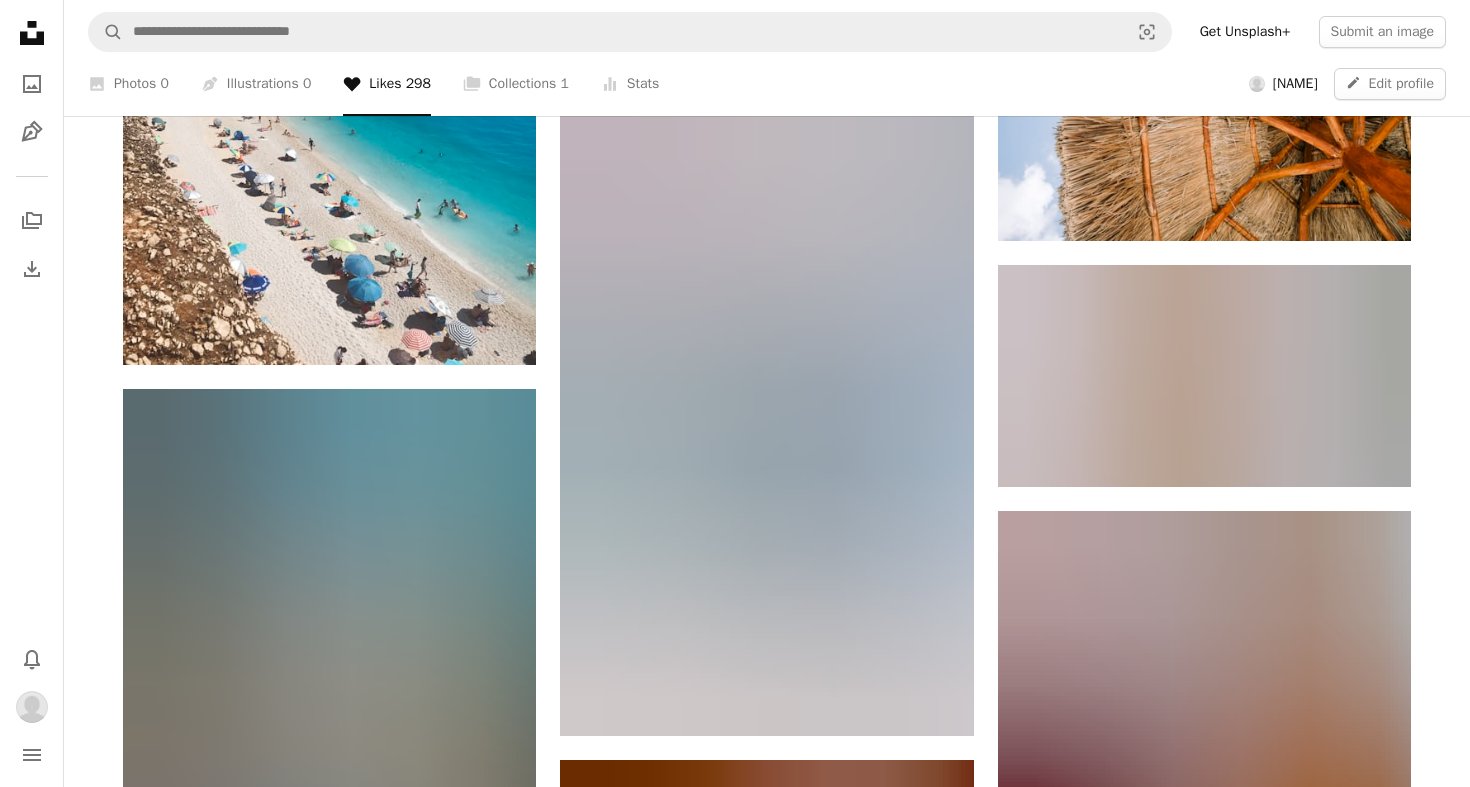 scroll, scrollTop: 4827, scrollLeft: 0, axis: vertical 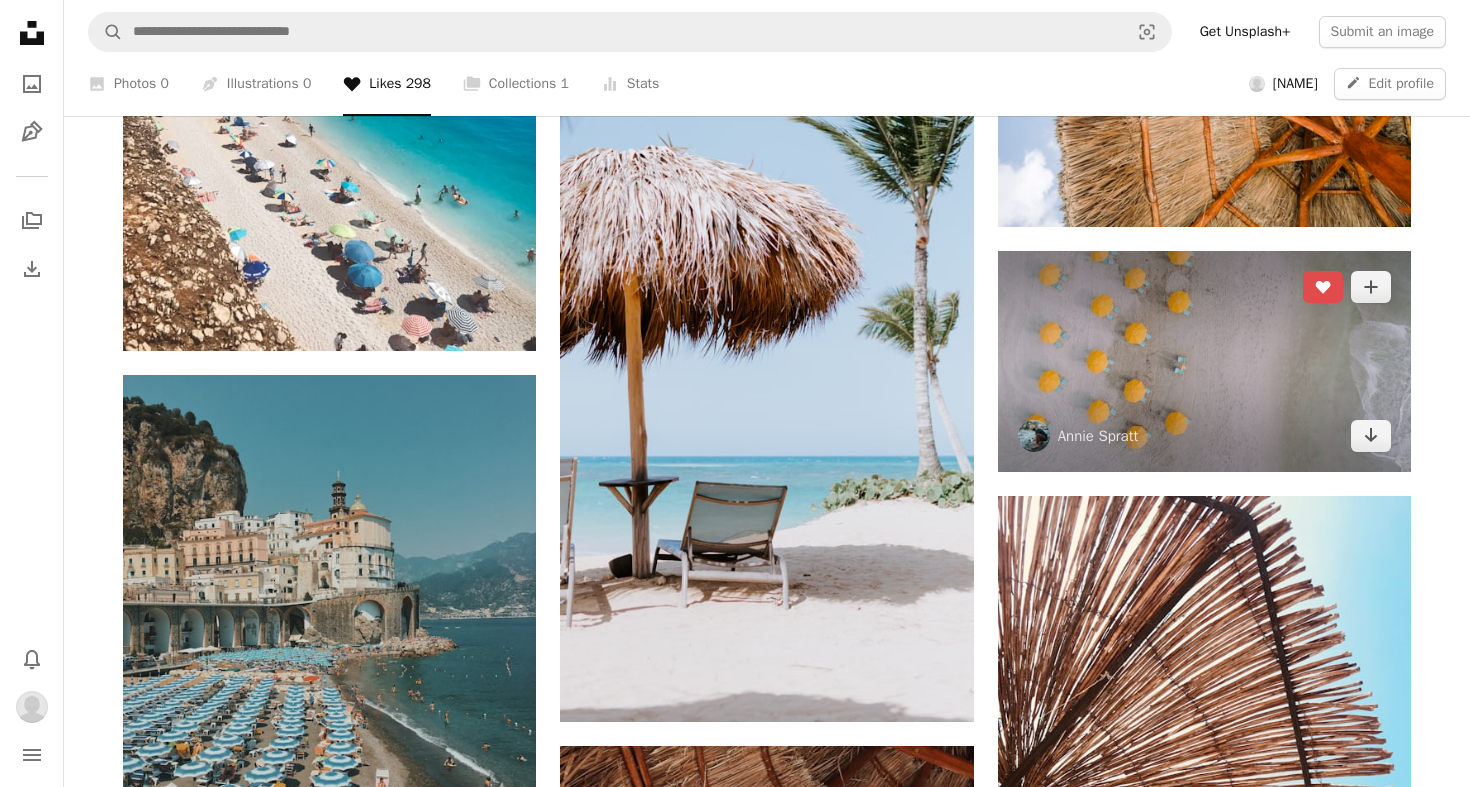 click 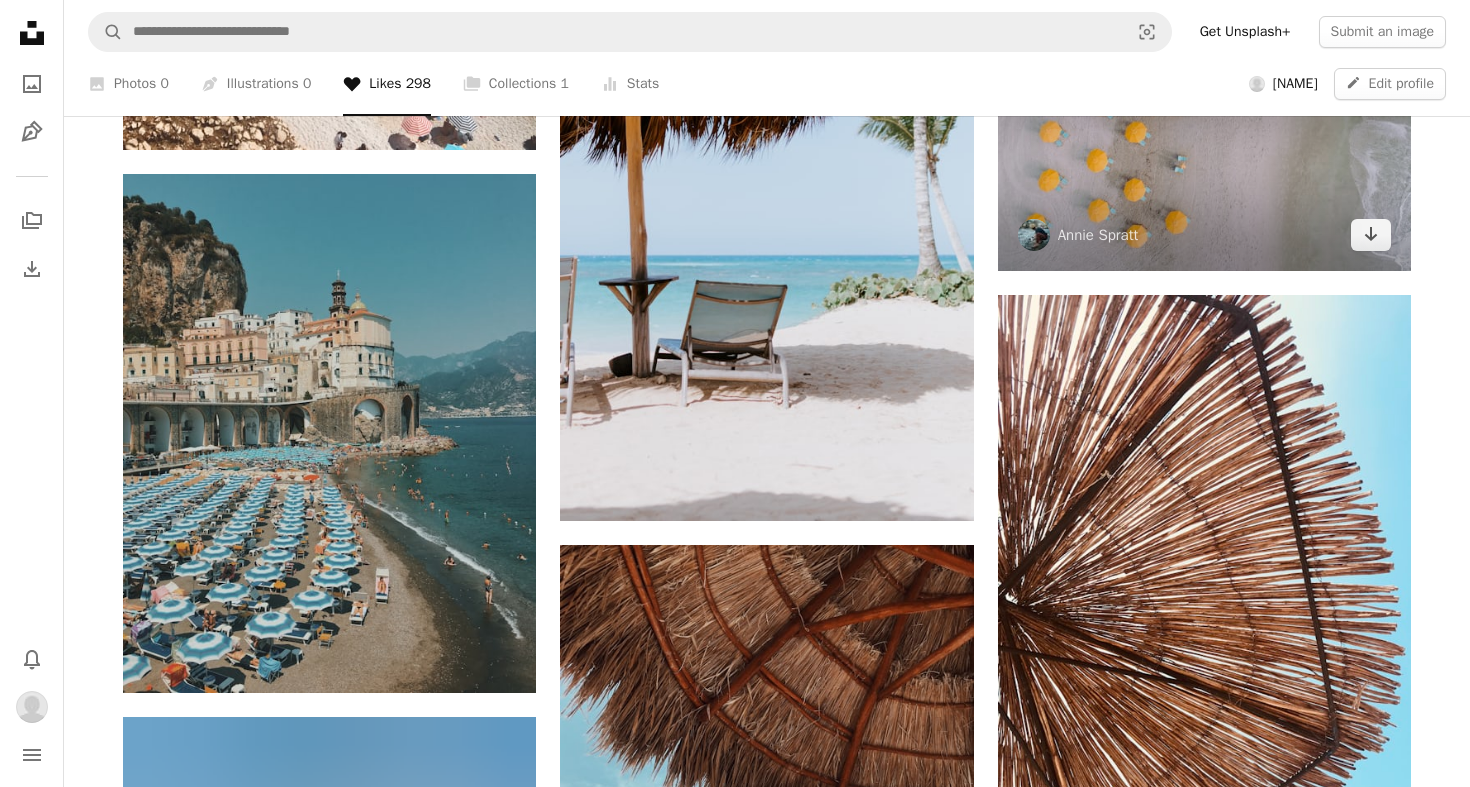 scroll, scrollTop: 5040, scrollLeft: 0, axis: vertical 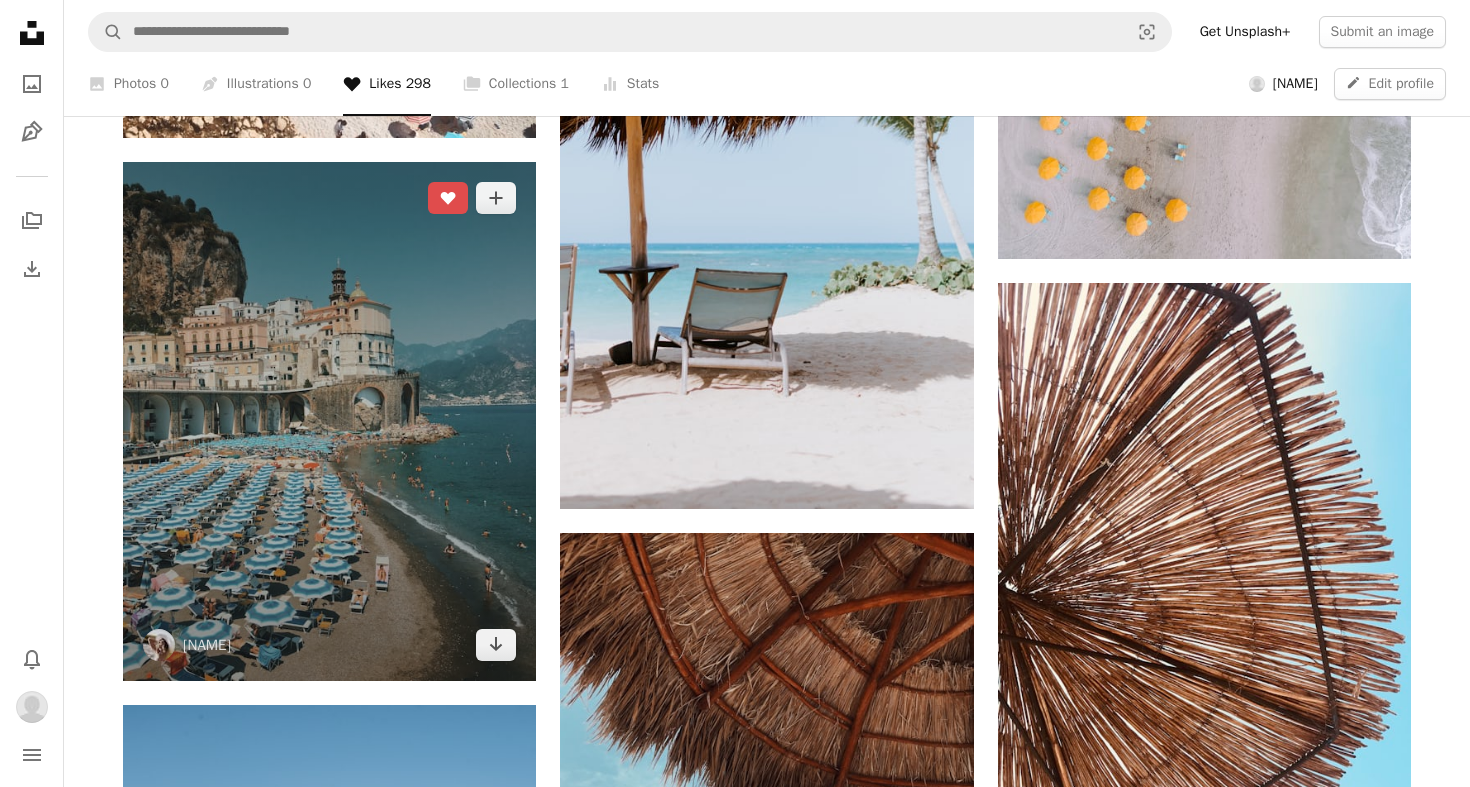 click on "A heart" 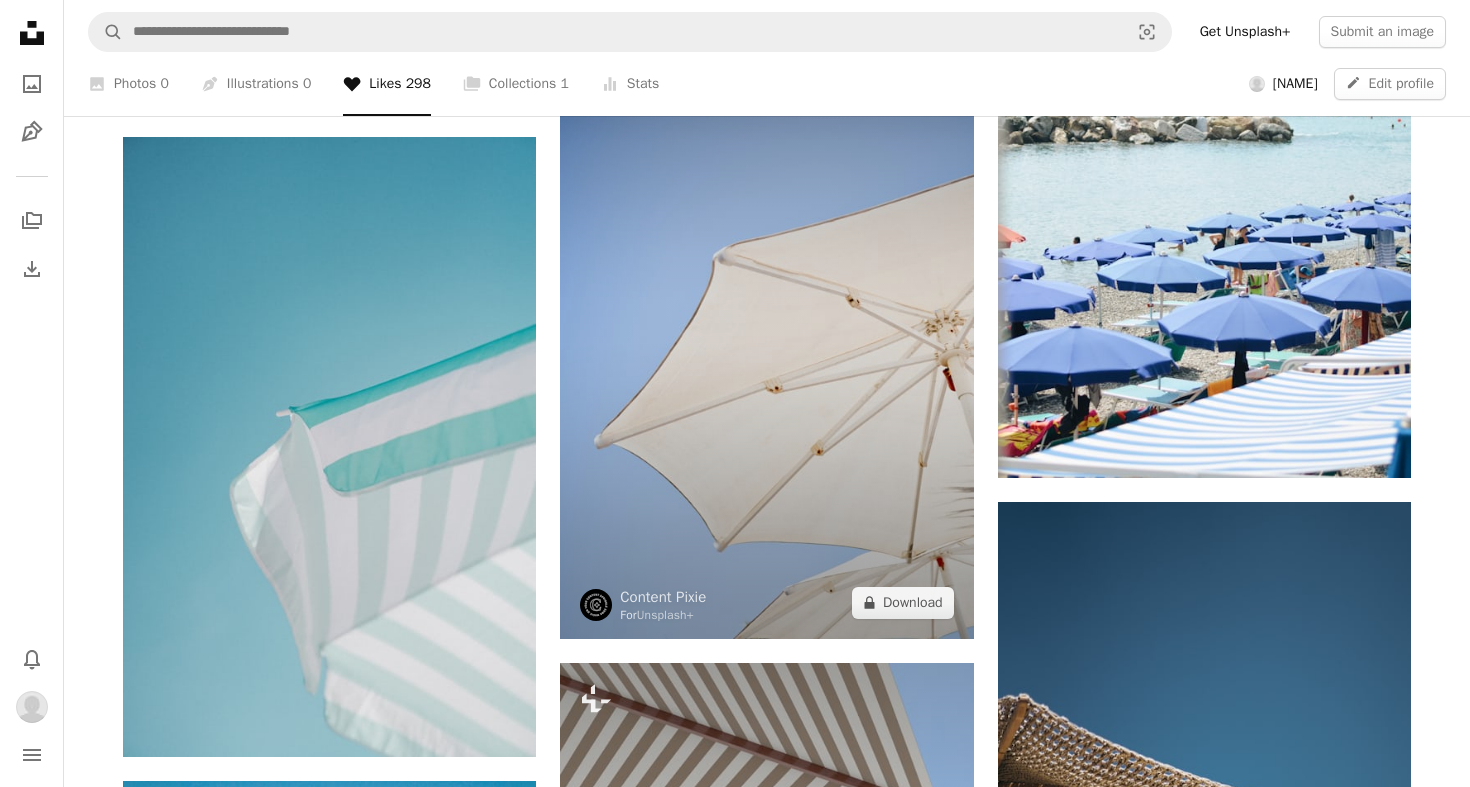 scroll, scrollTop: 6034, scrollLeft: 0, axis: vertical 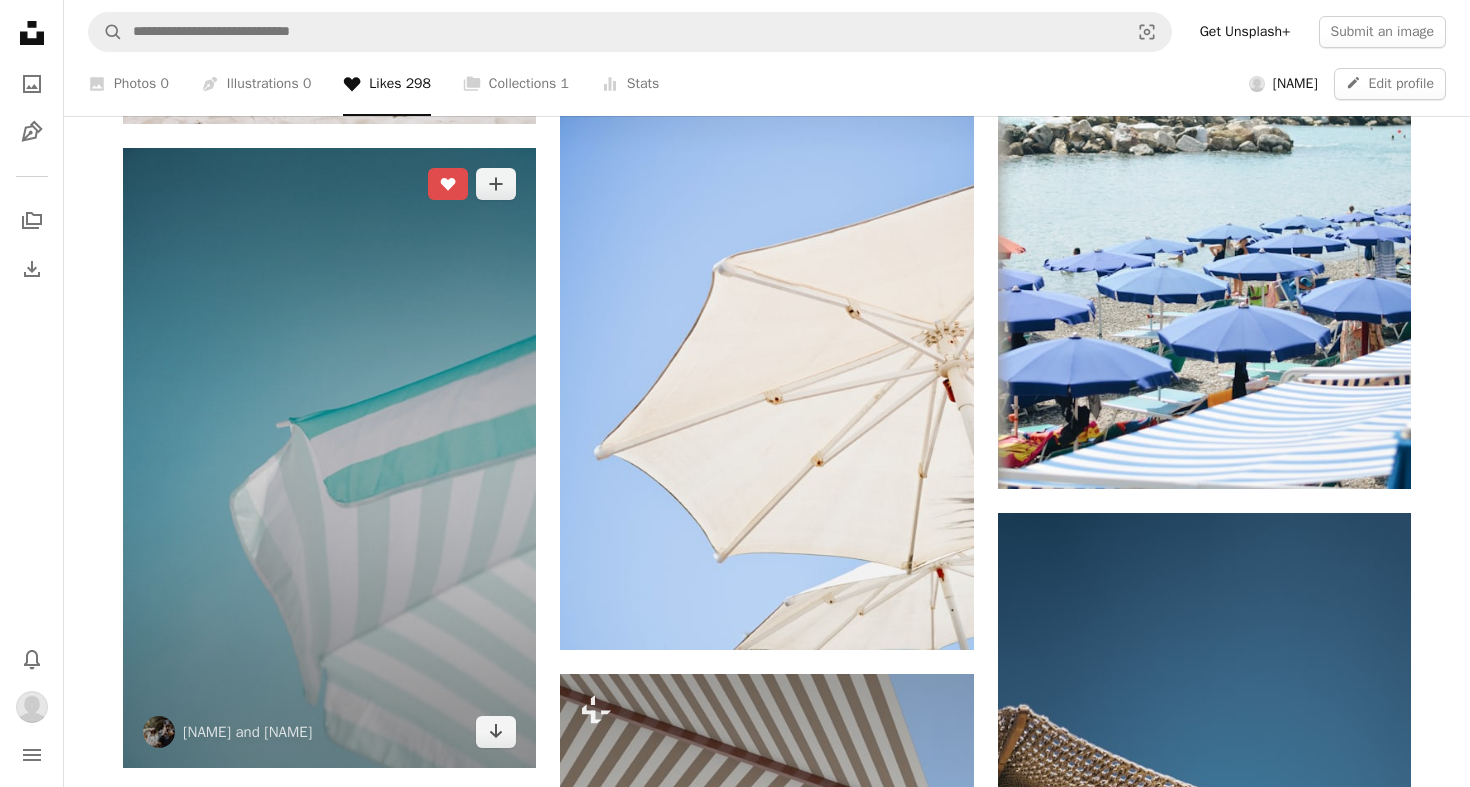 click on "A heart" at bounding box center (448, 184) 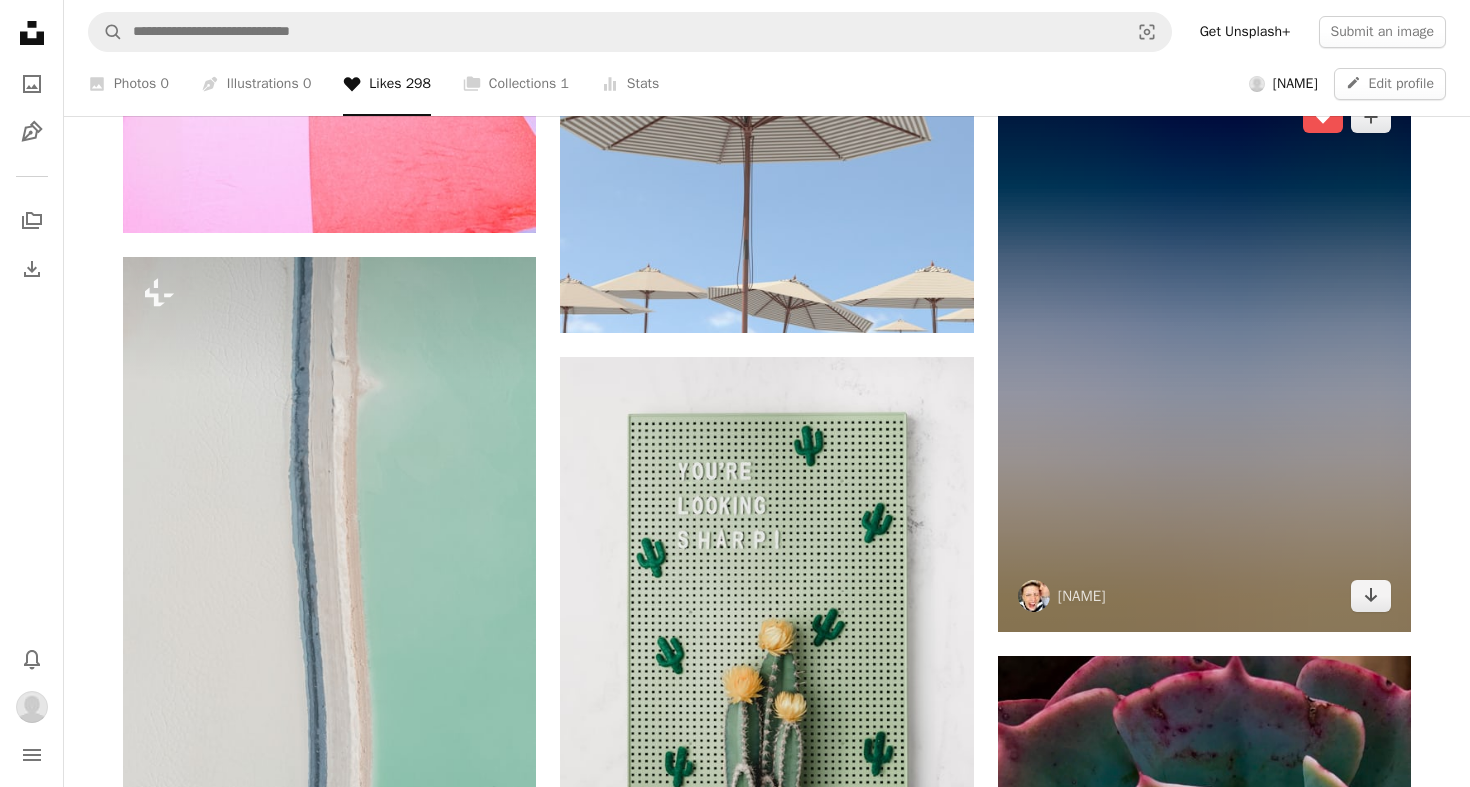 scroll, scrollTop: 7106, scrollLeft: 0, axis: vertical 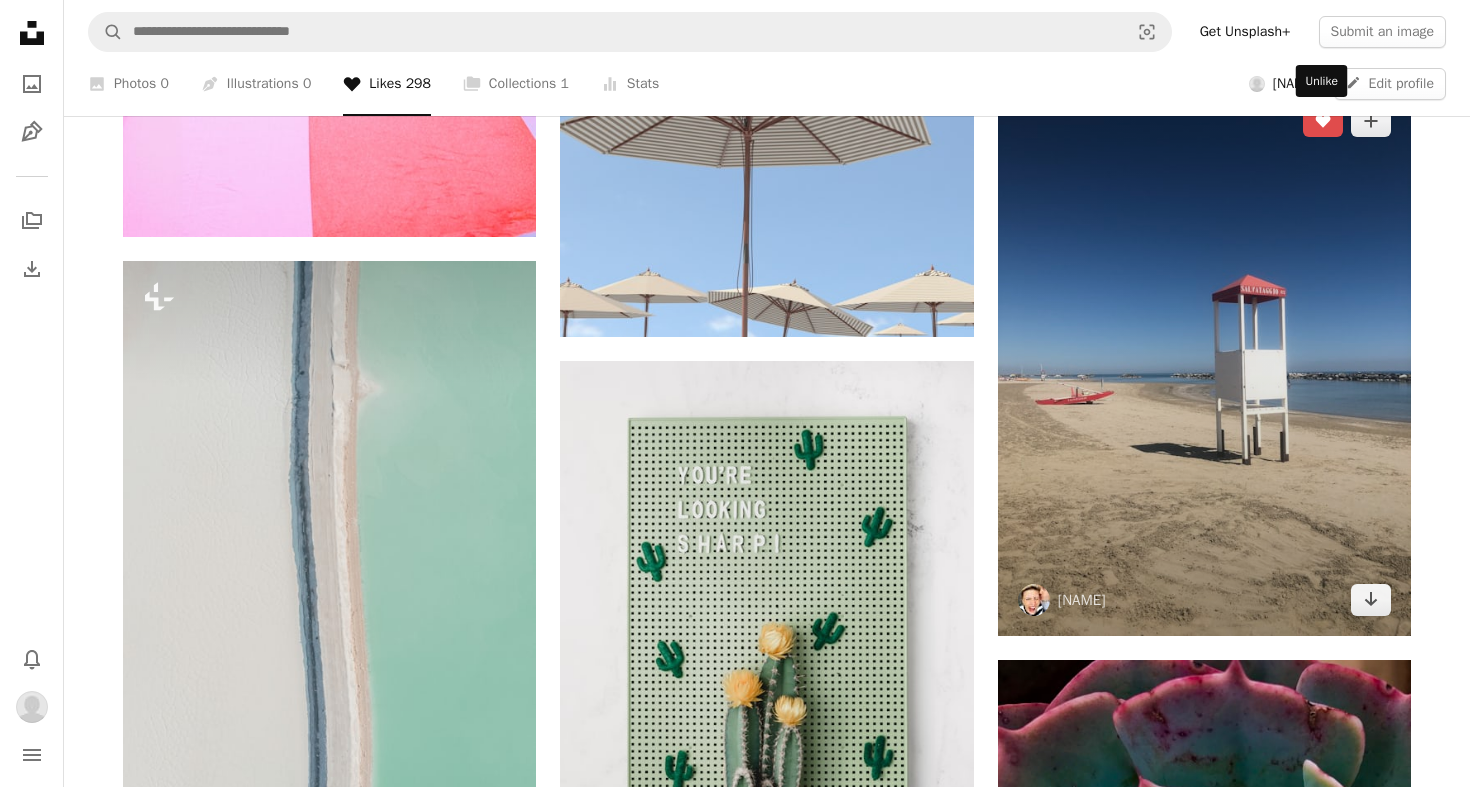 click on "A heart" at bounding box center [1323, 121] 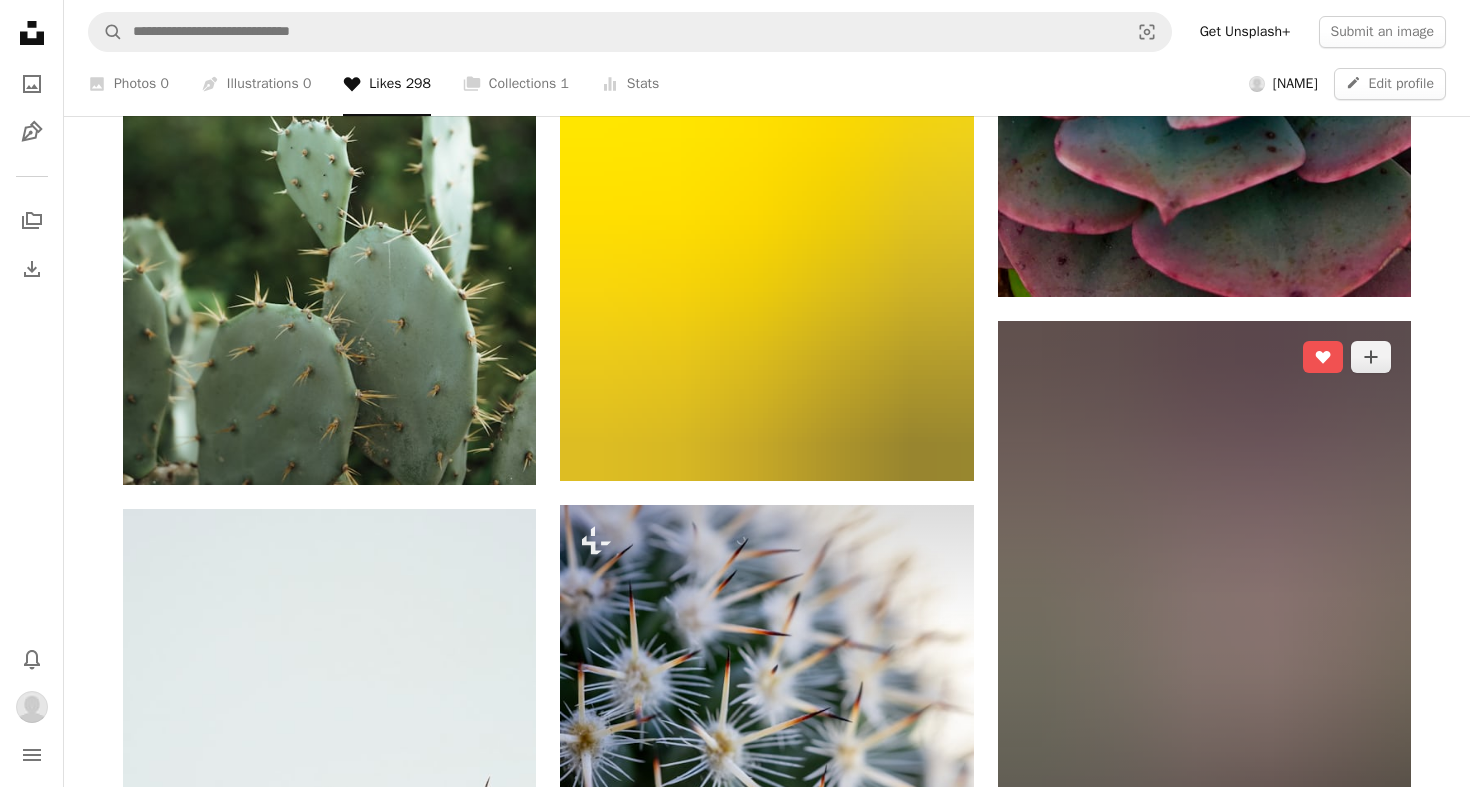 scroll, scrollTop: 8283, scrollLeft: 0, axis: vertical 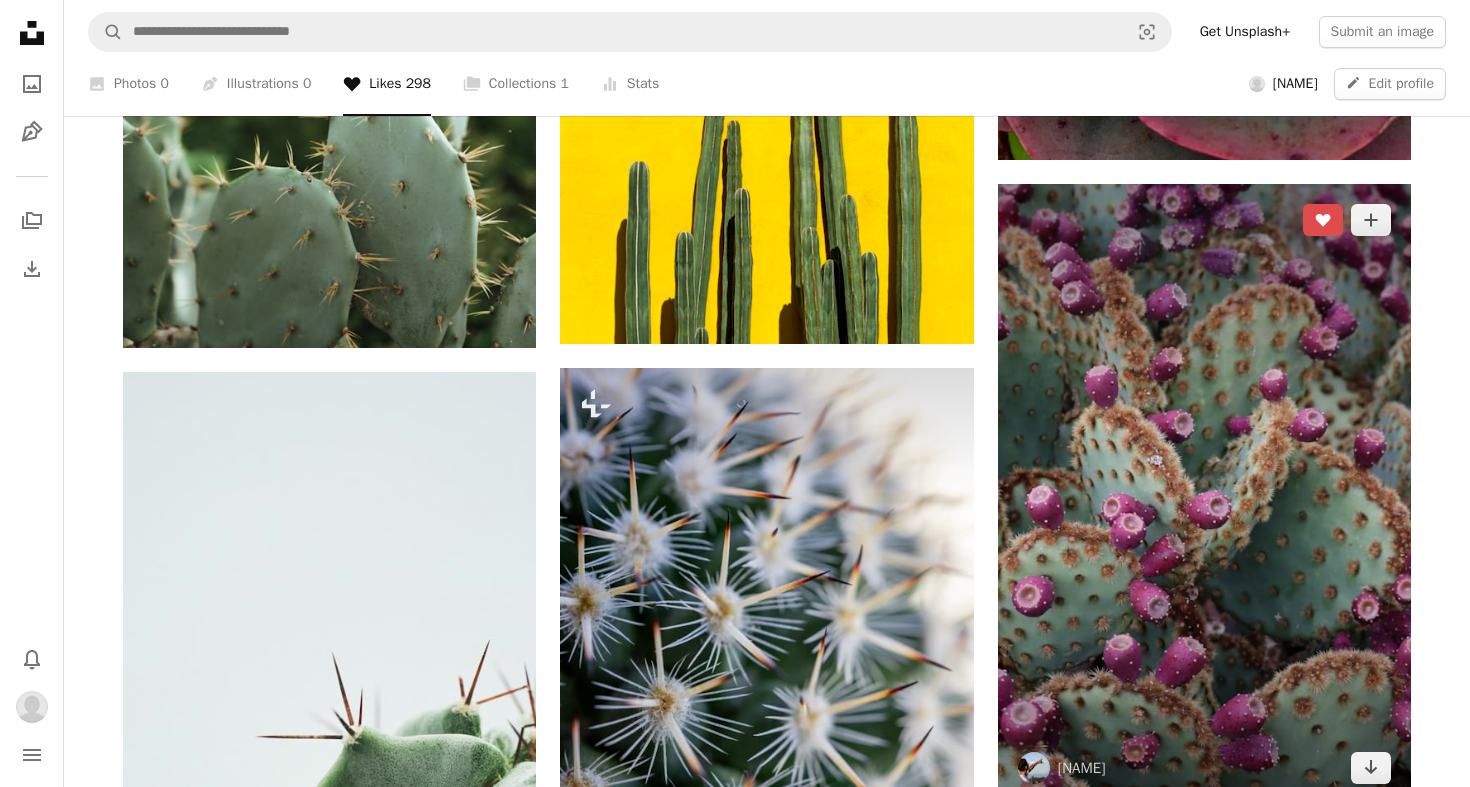 click 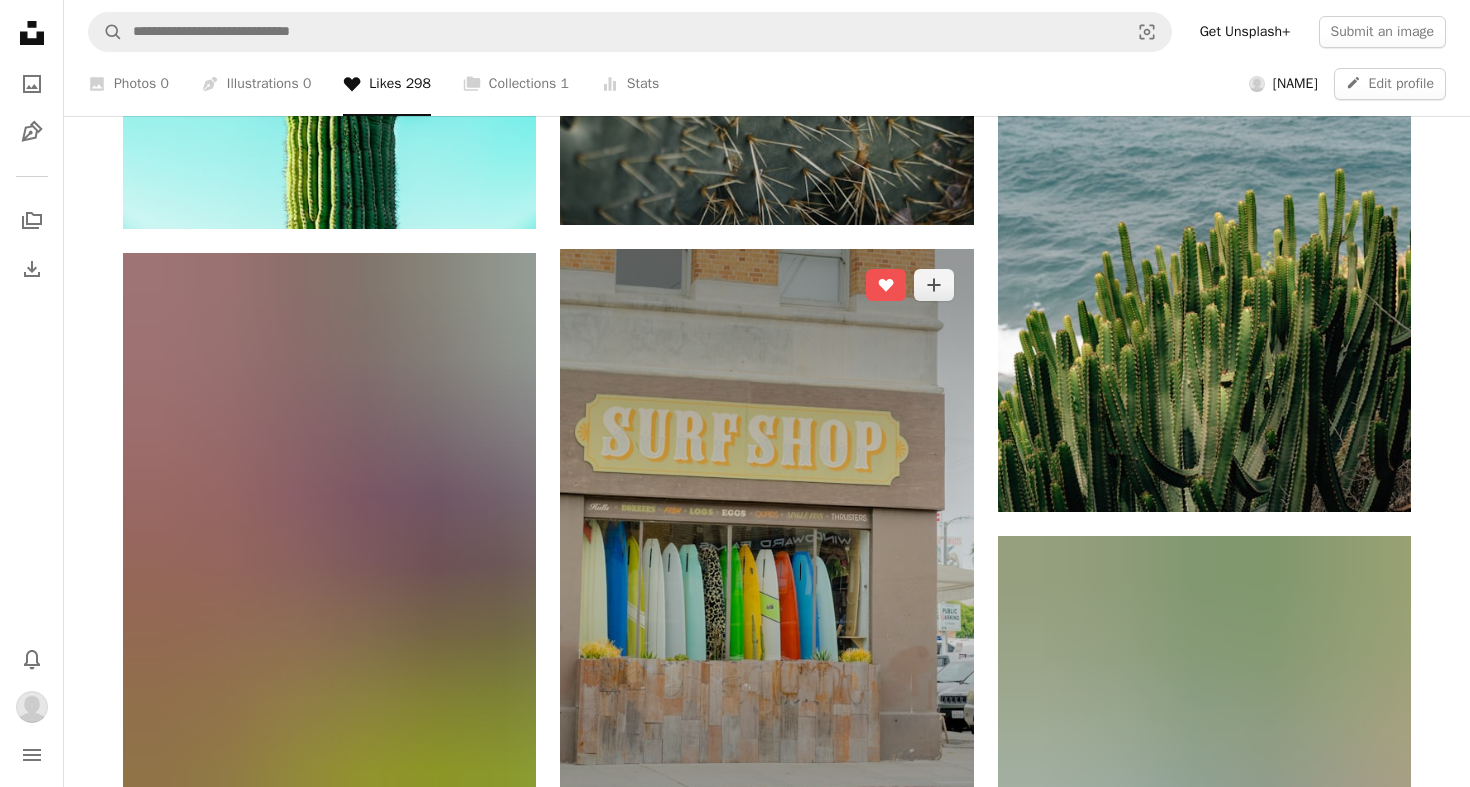 scroll, scrollTop: 9738, scrollLeft: 0, axis: vertical 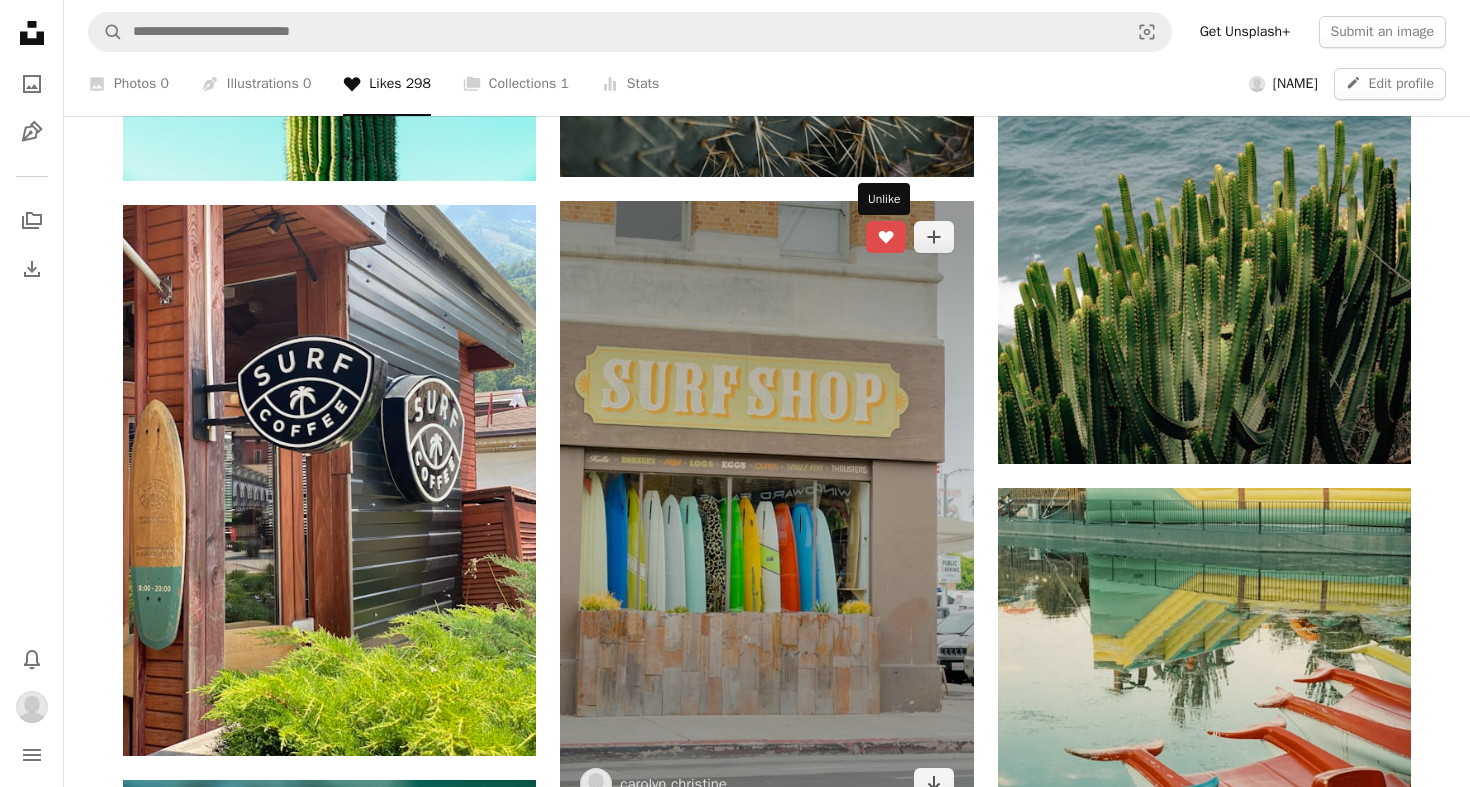 click on "A heart" 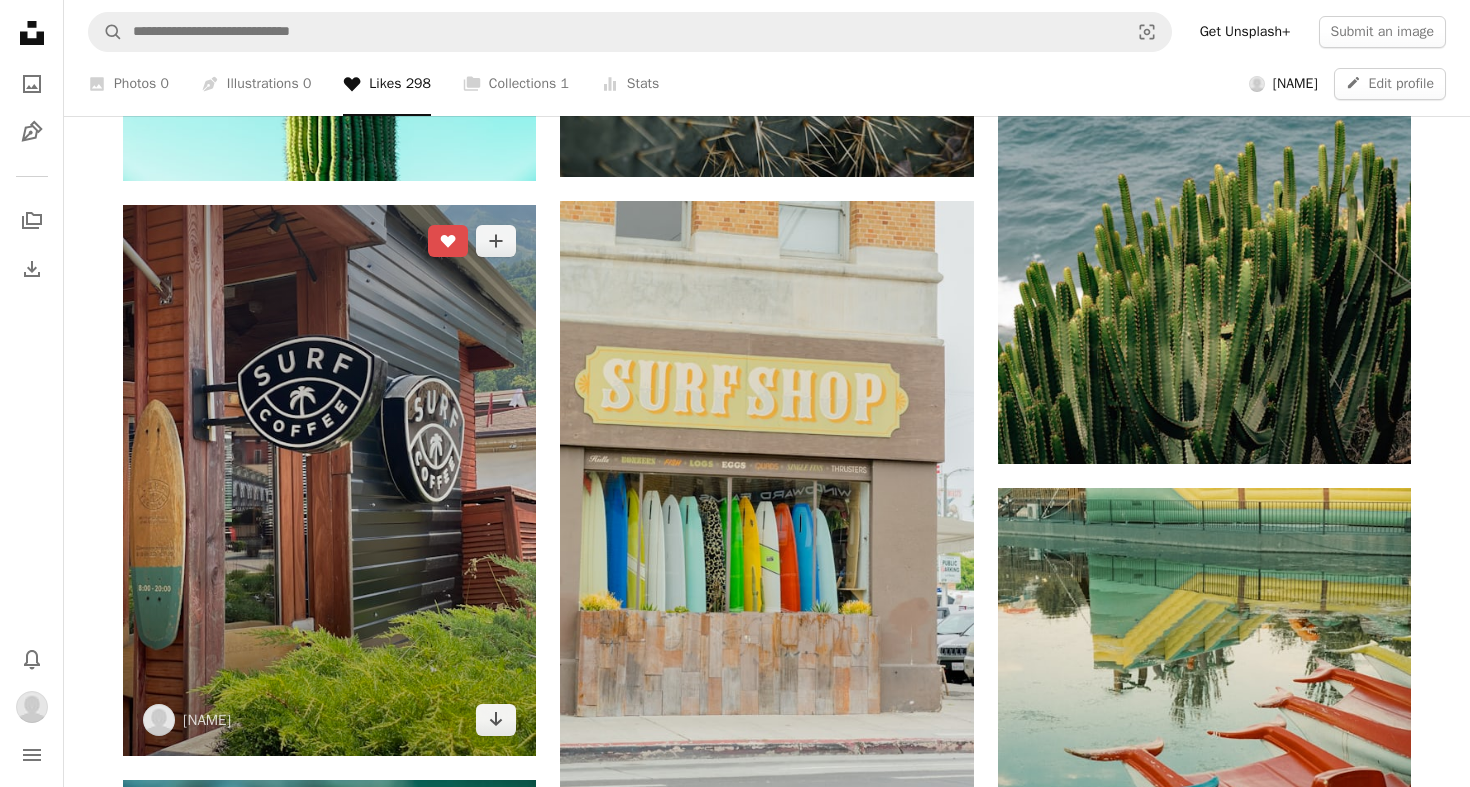 click 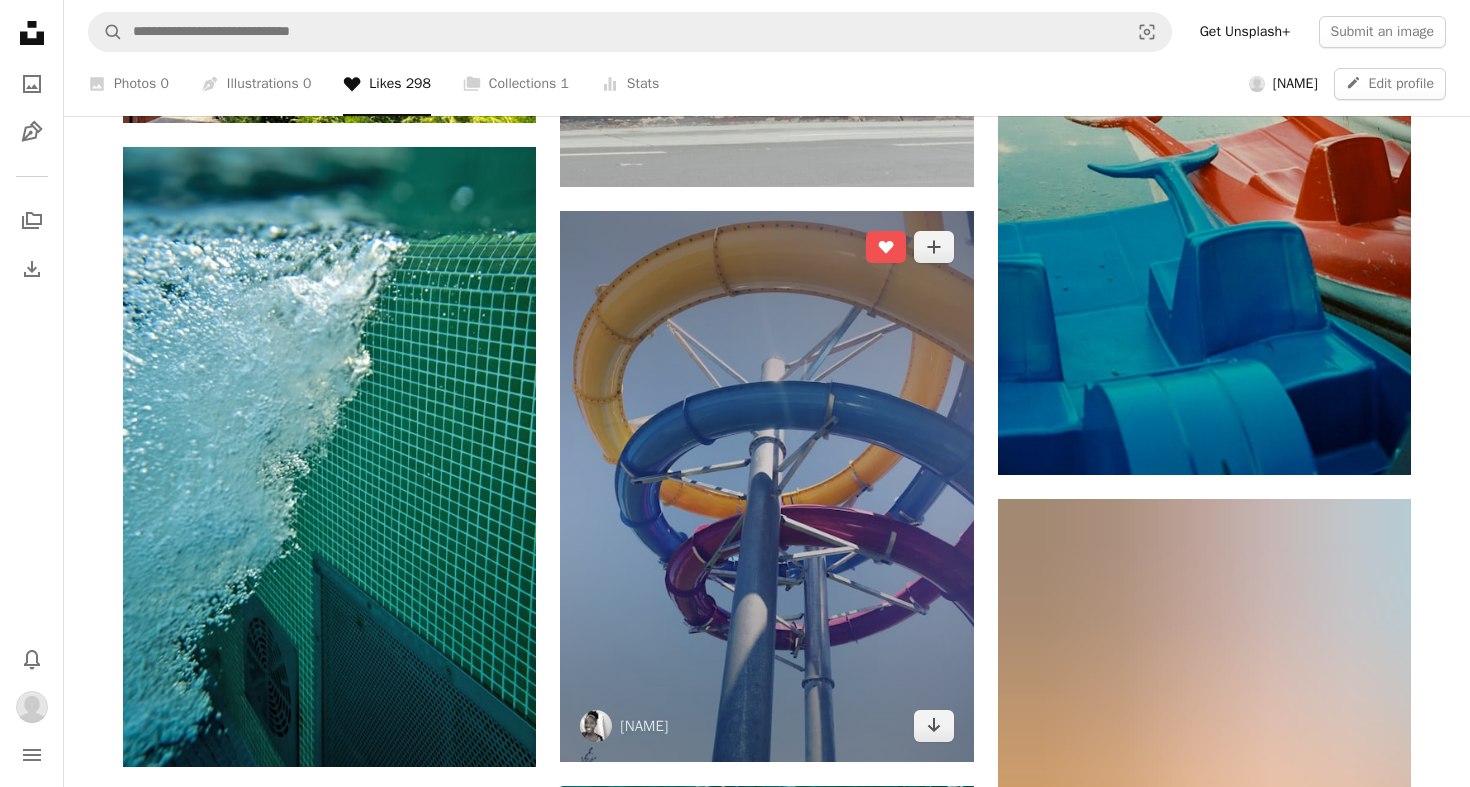 scroll, scrollTop: 10370, scrollLeft: 0, axis: vertical 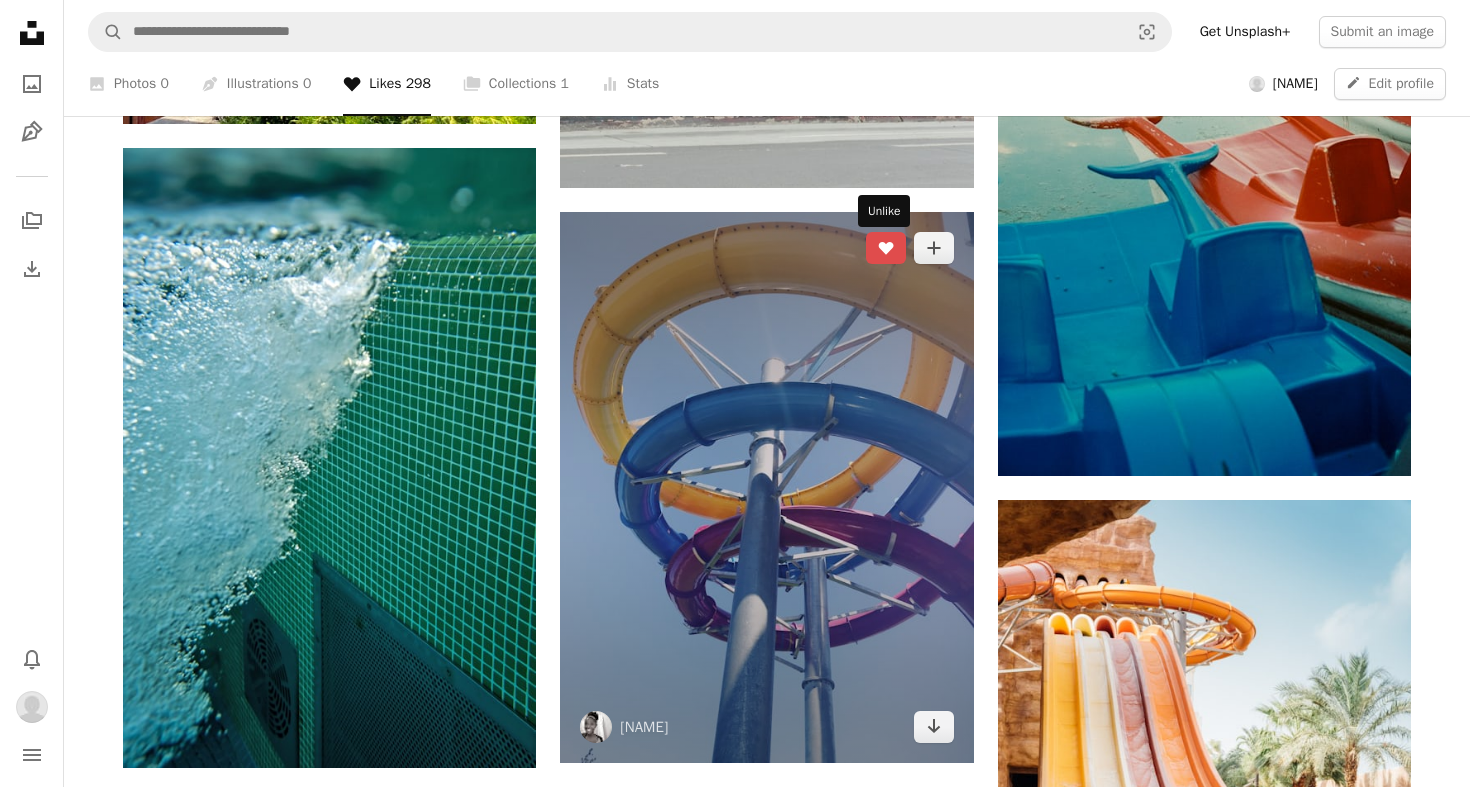 click 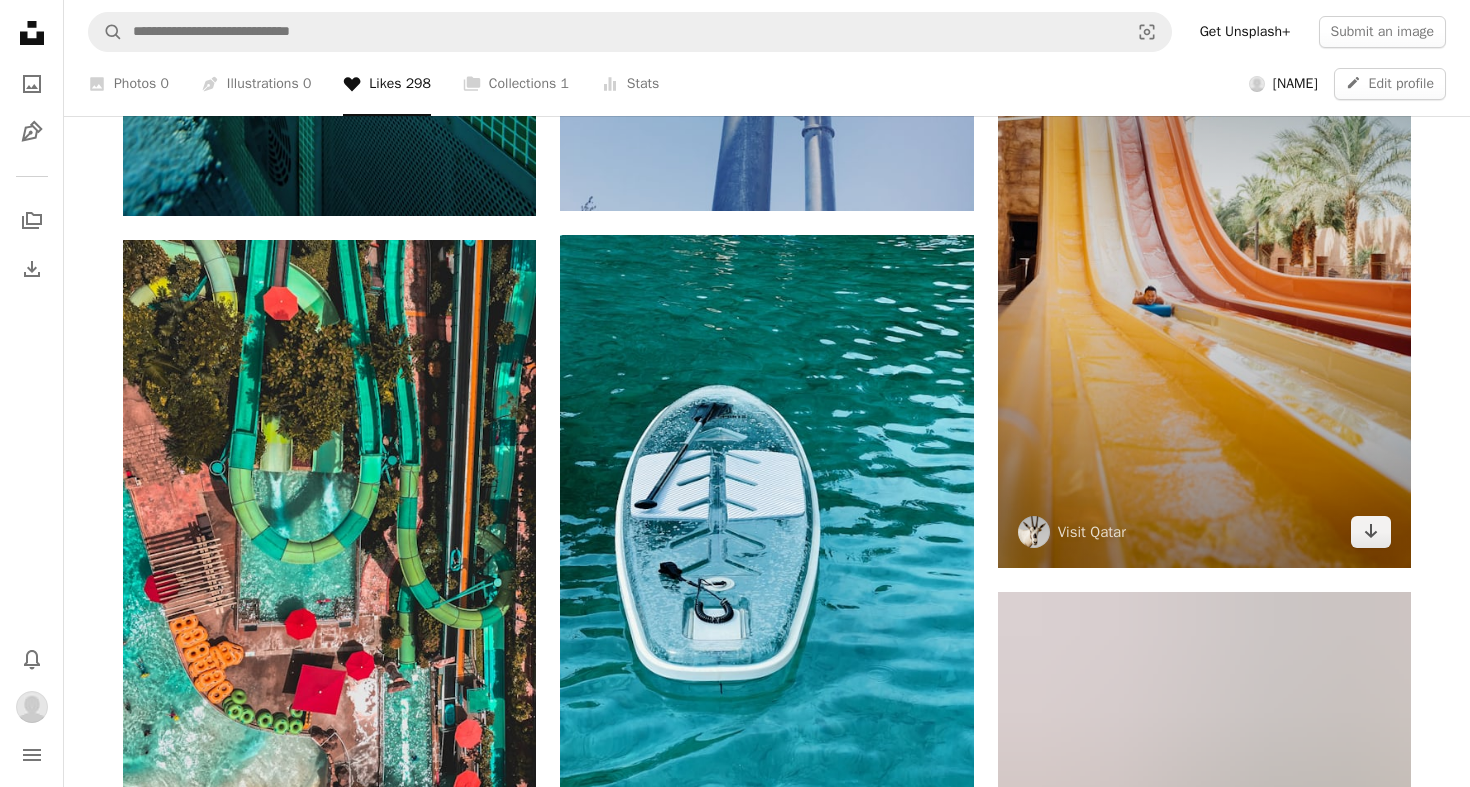 scroll, scrollTop: 10864, scrollLeft: 0, axis: vertical 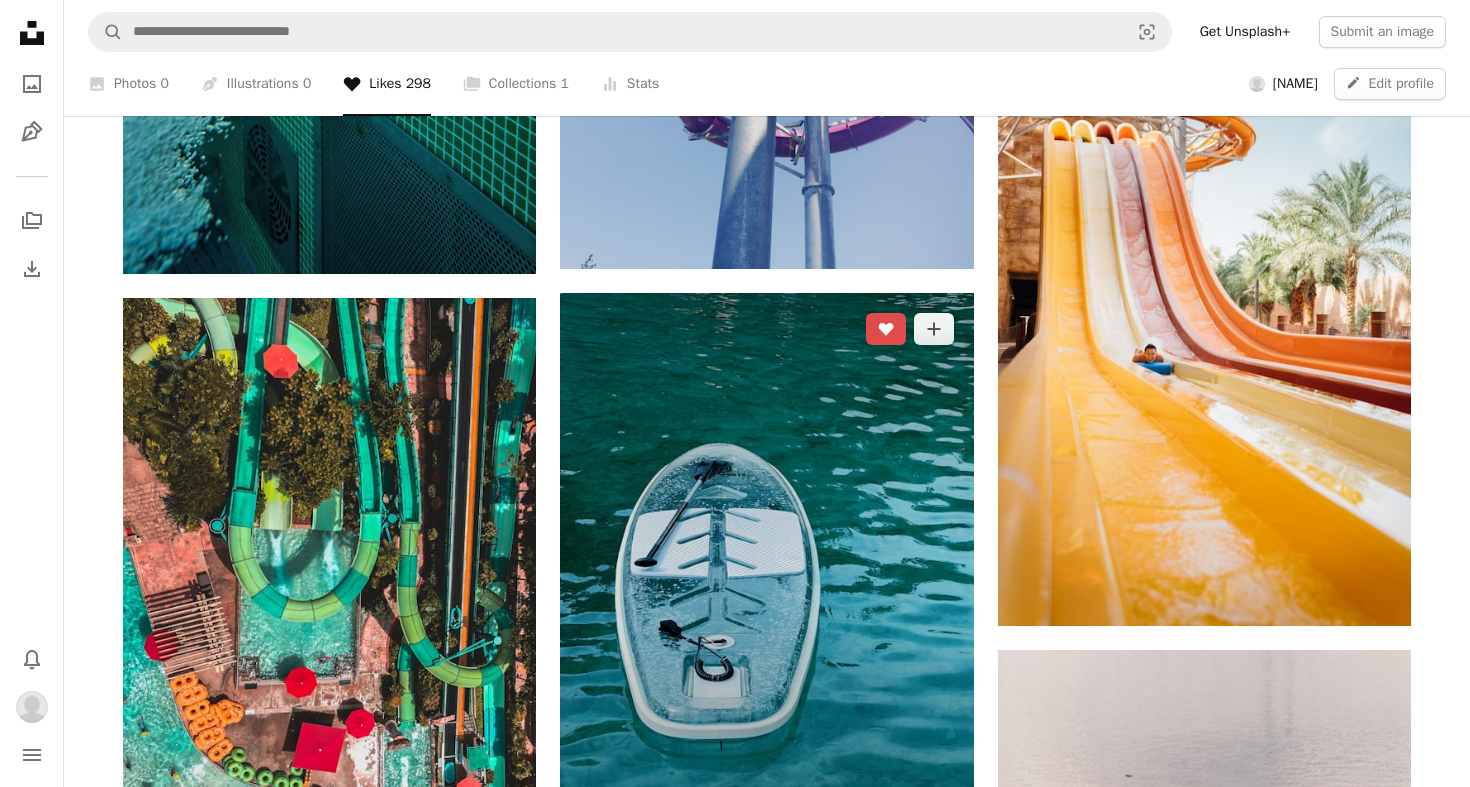 click 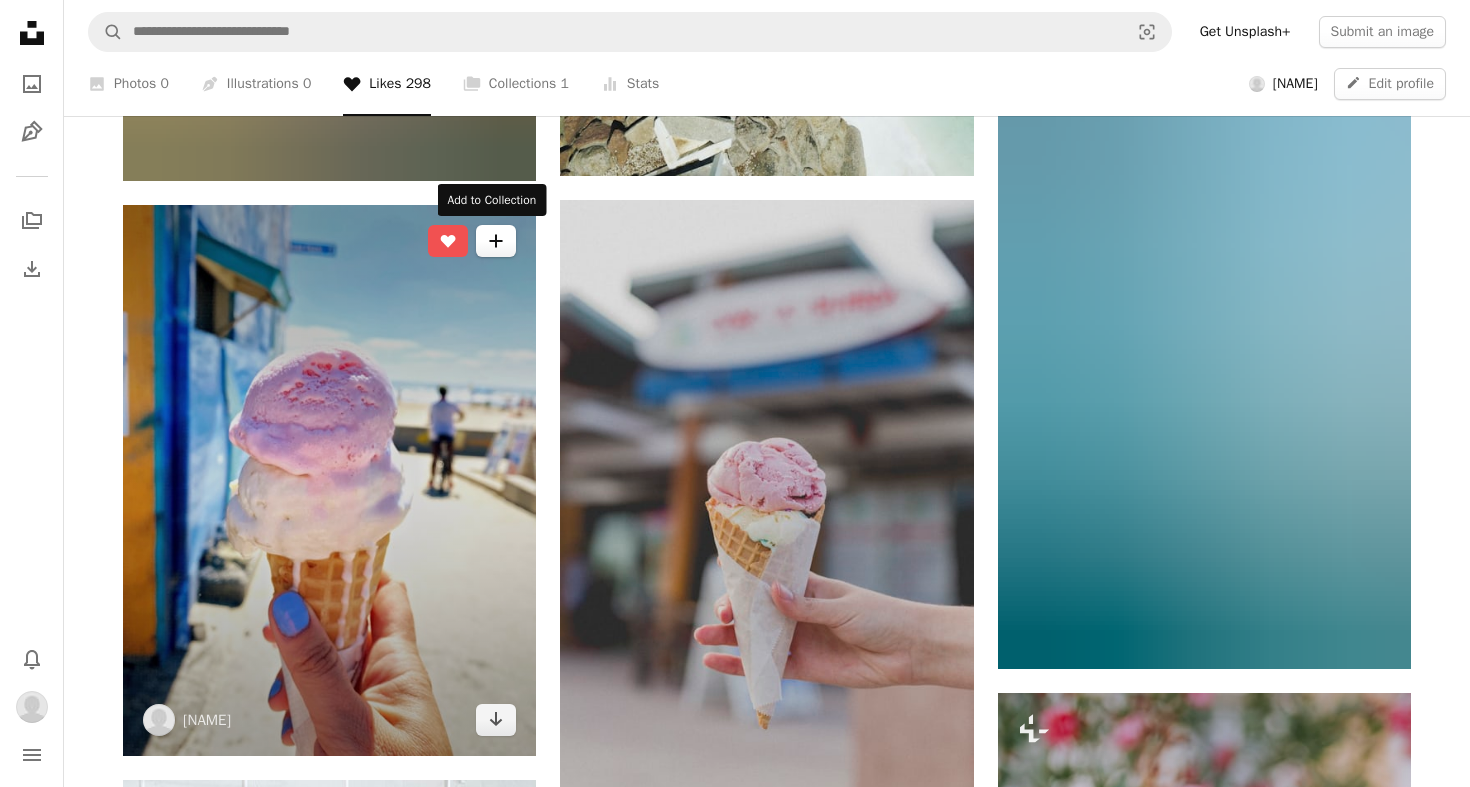 scroll, scrollTop: 12100, scrollLeft: 0, axis: vertical 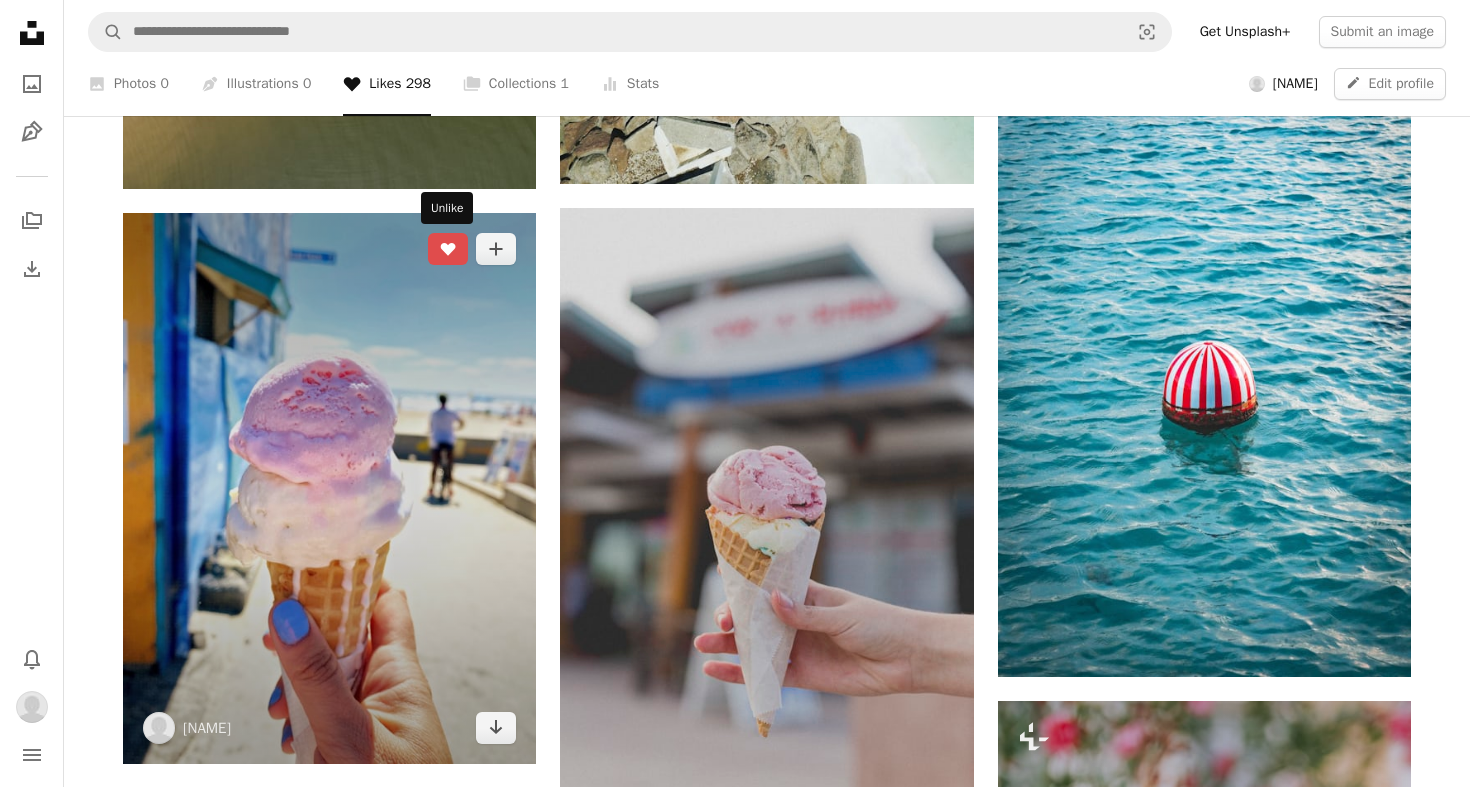 click on "A heart" 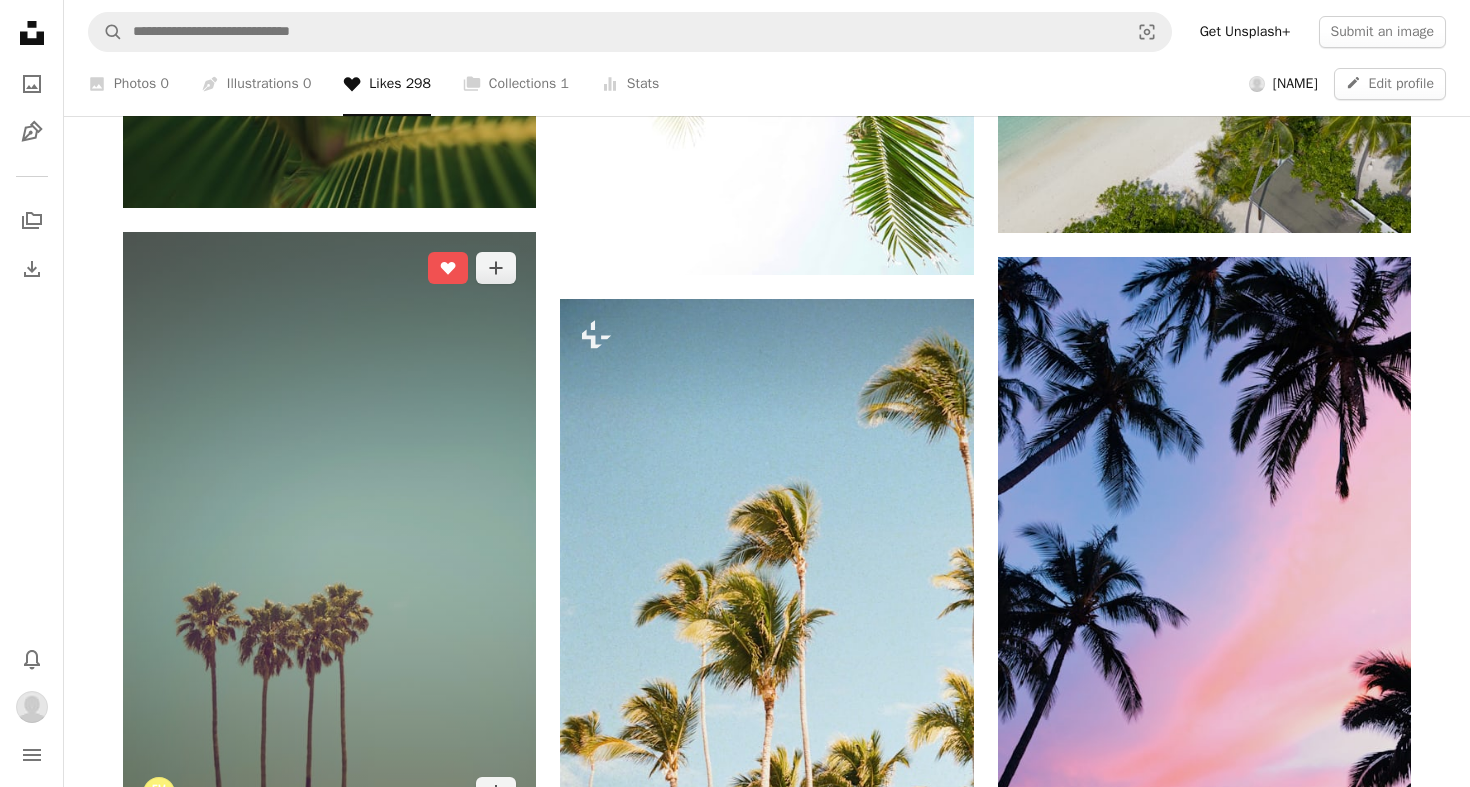 scroll, scrollTop: 18360, scrollLeft: 0, axis: vertical 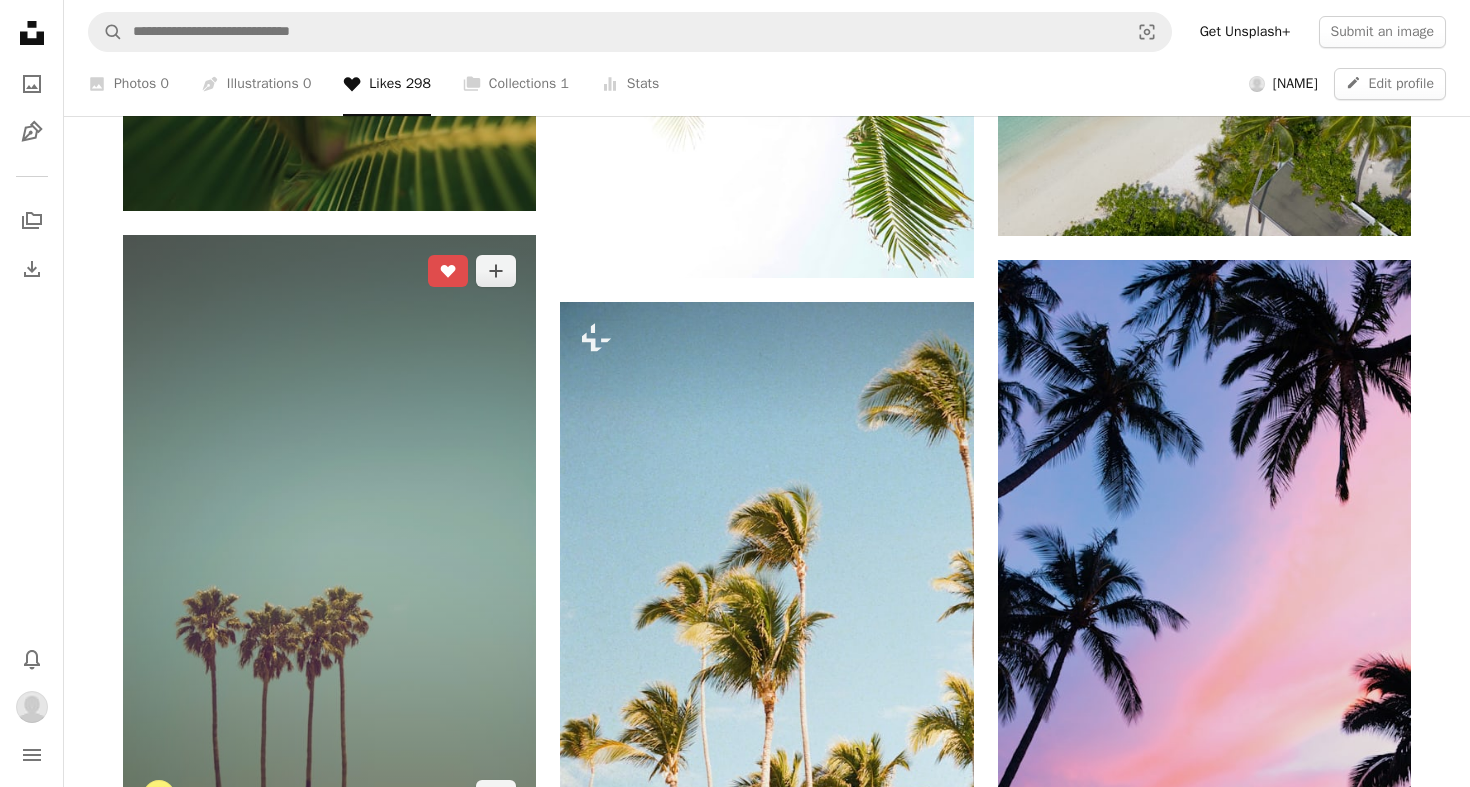 click 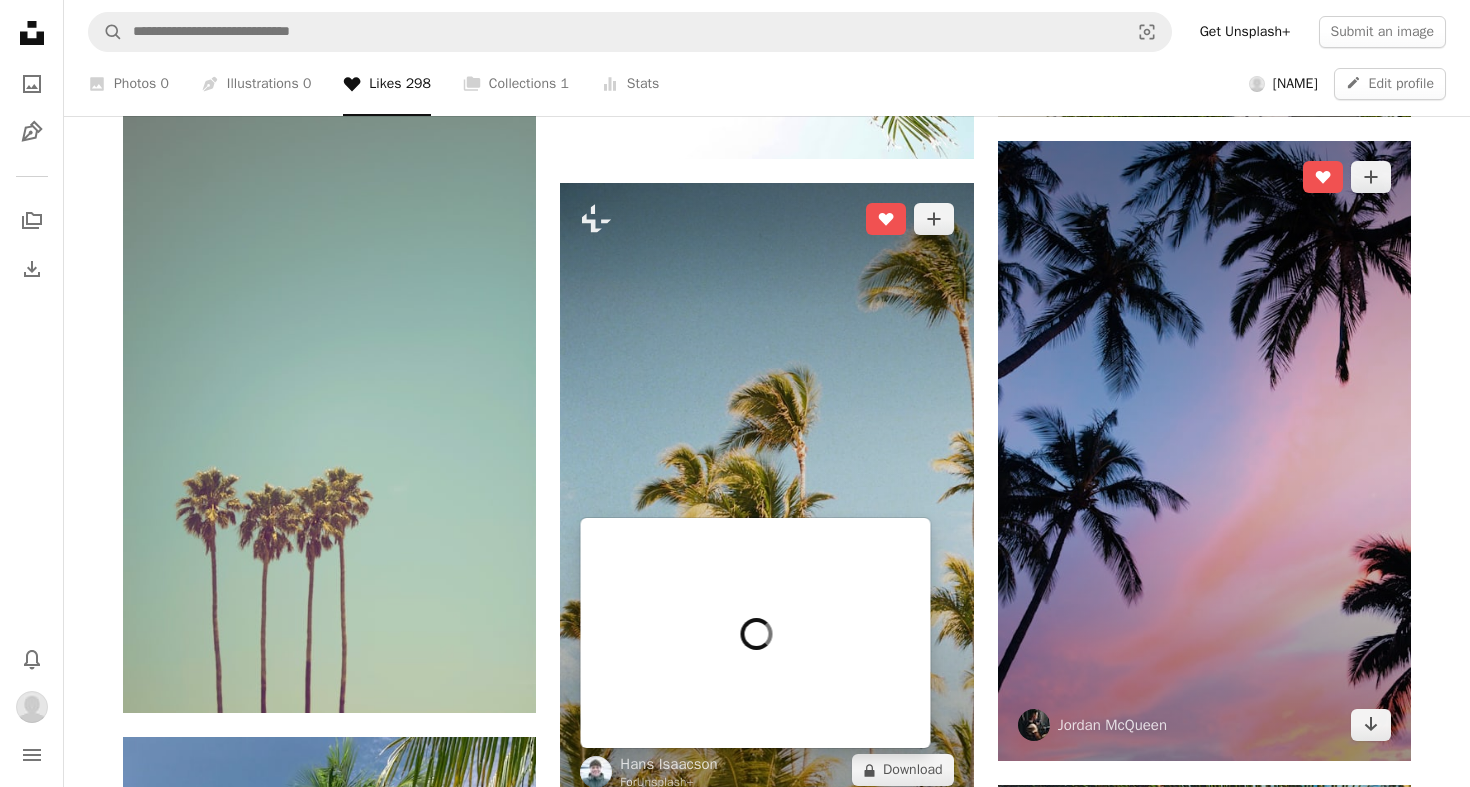 scroll, scrollTop: 18482, scrollLeft: 0, axis: vertical 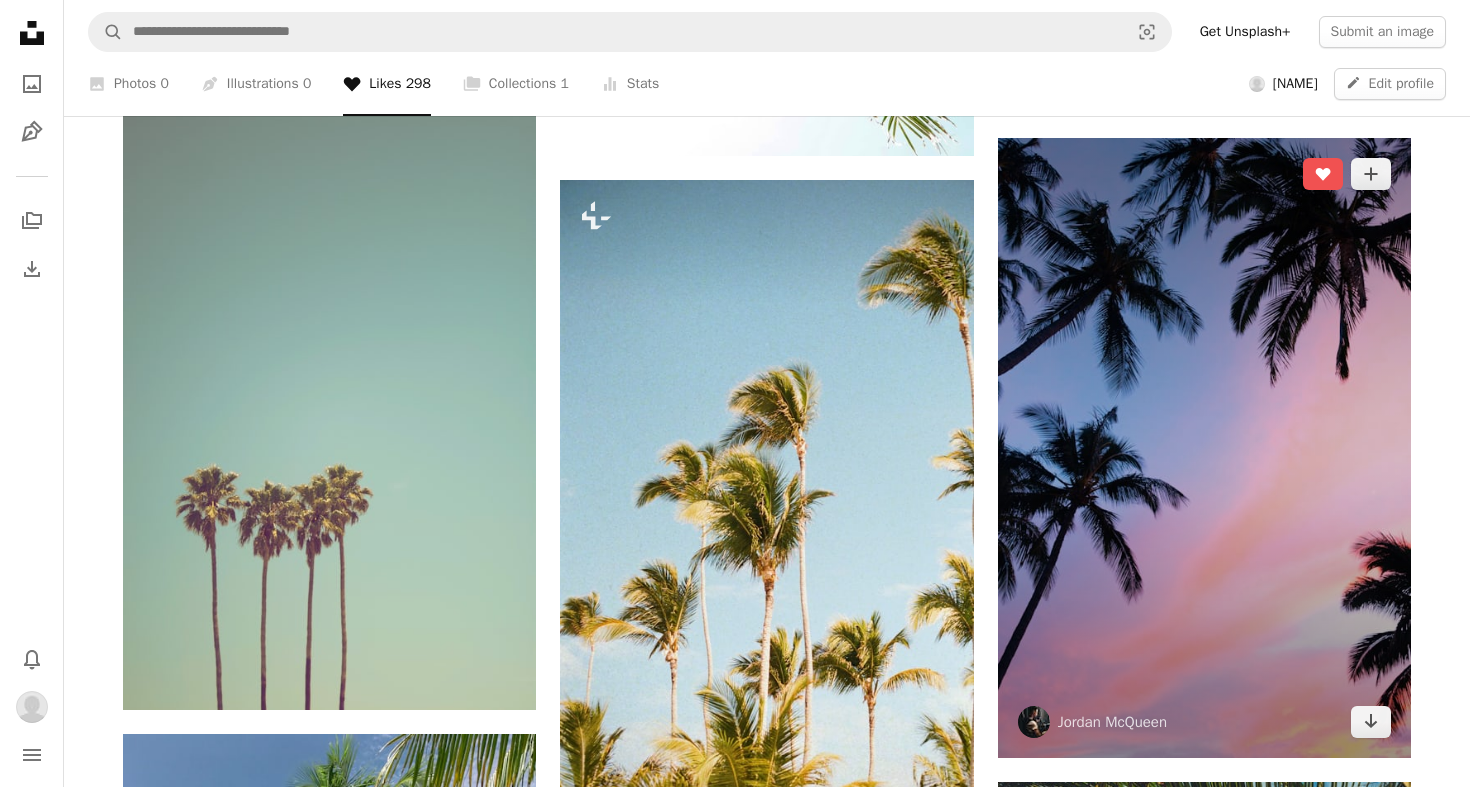 click at bounding box center [1204, 448] 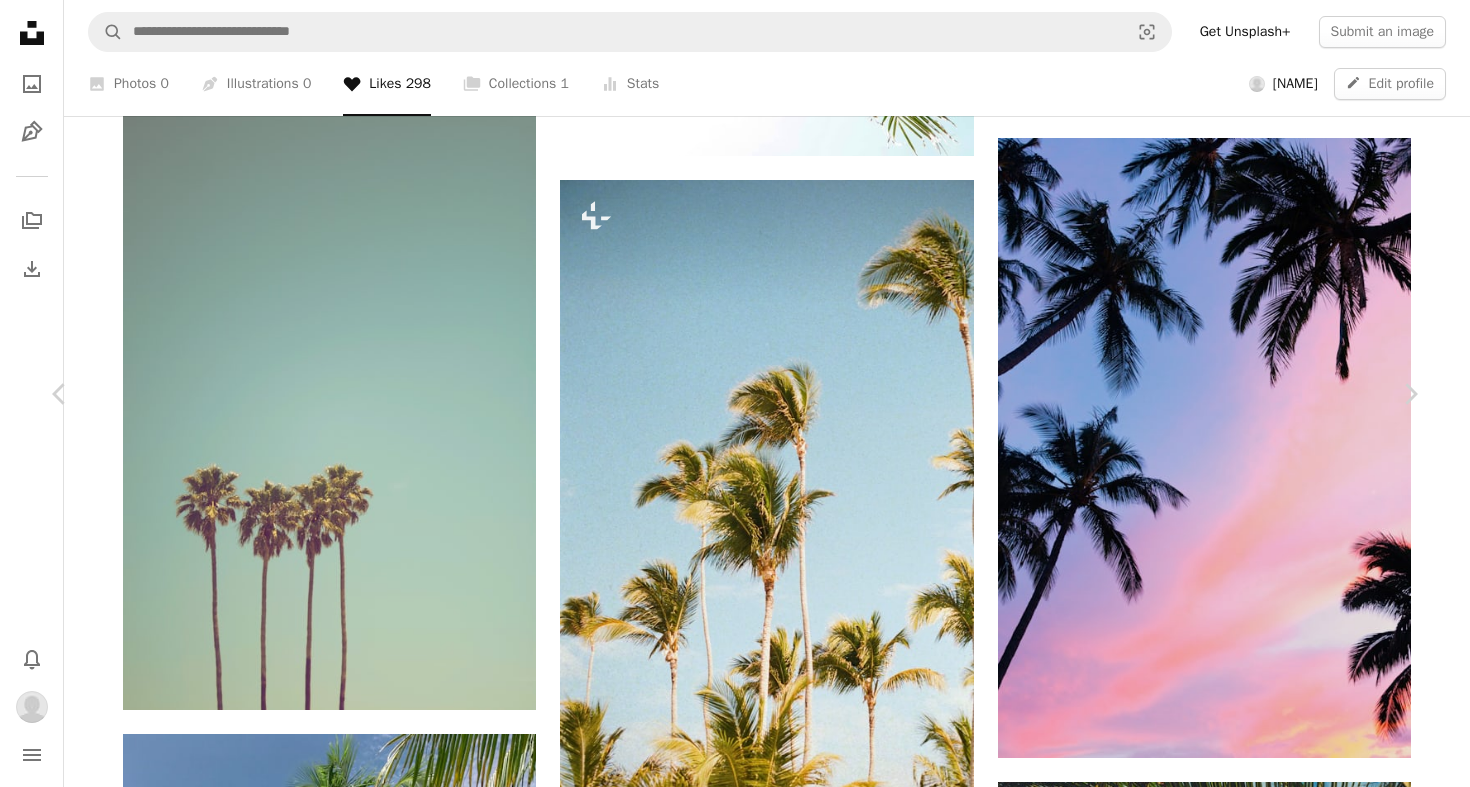 click 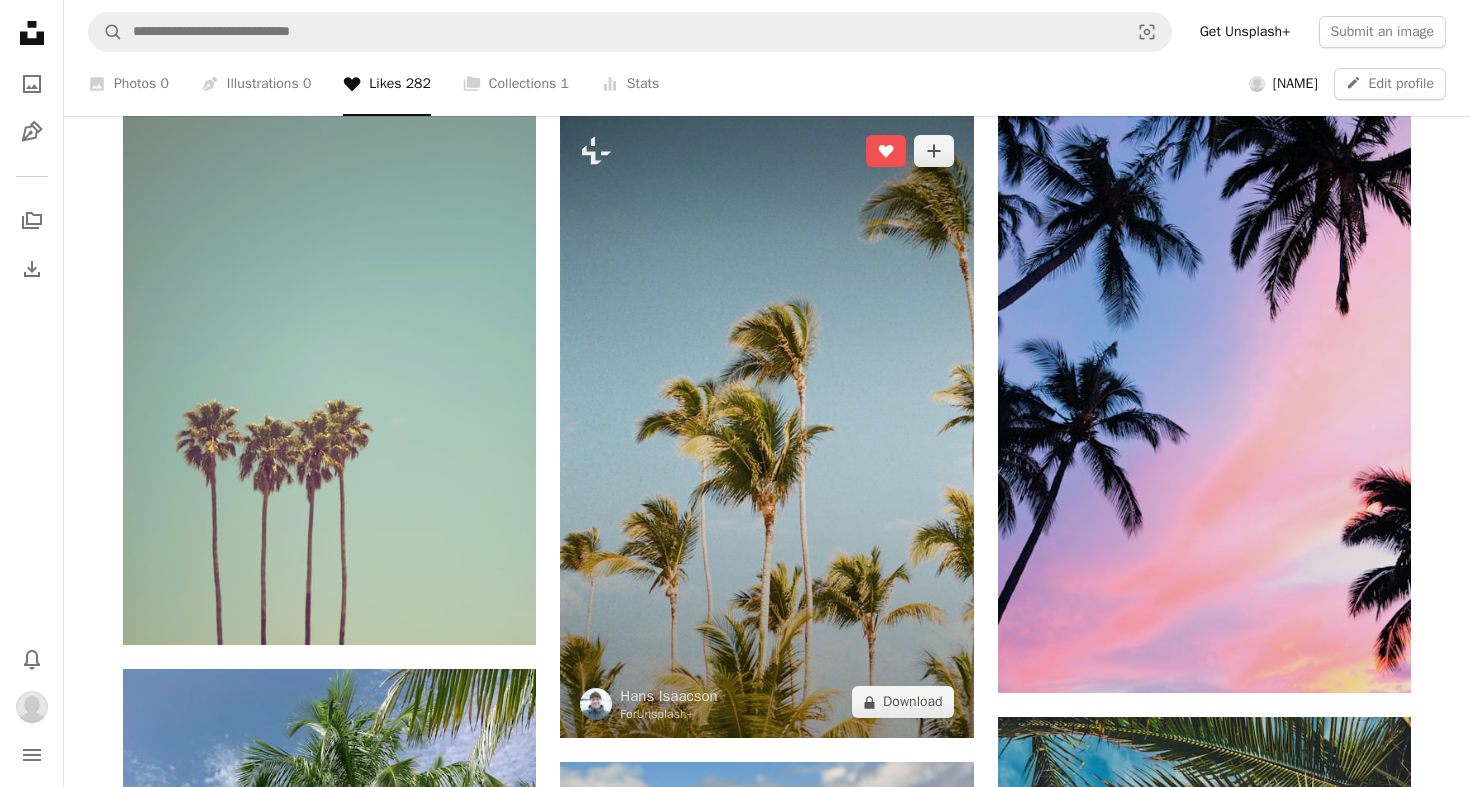 scroll, scrollTop: 18535, scrollLeft: 0, axis: vertical 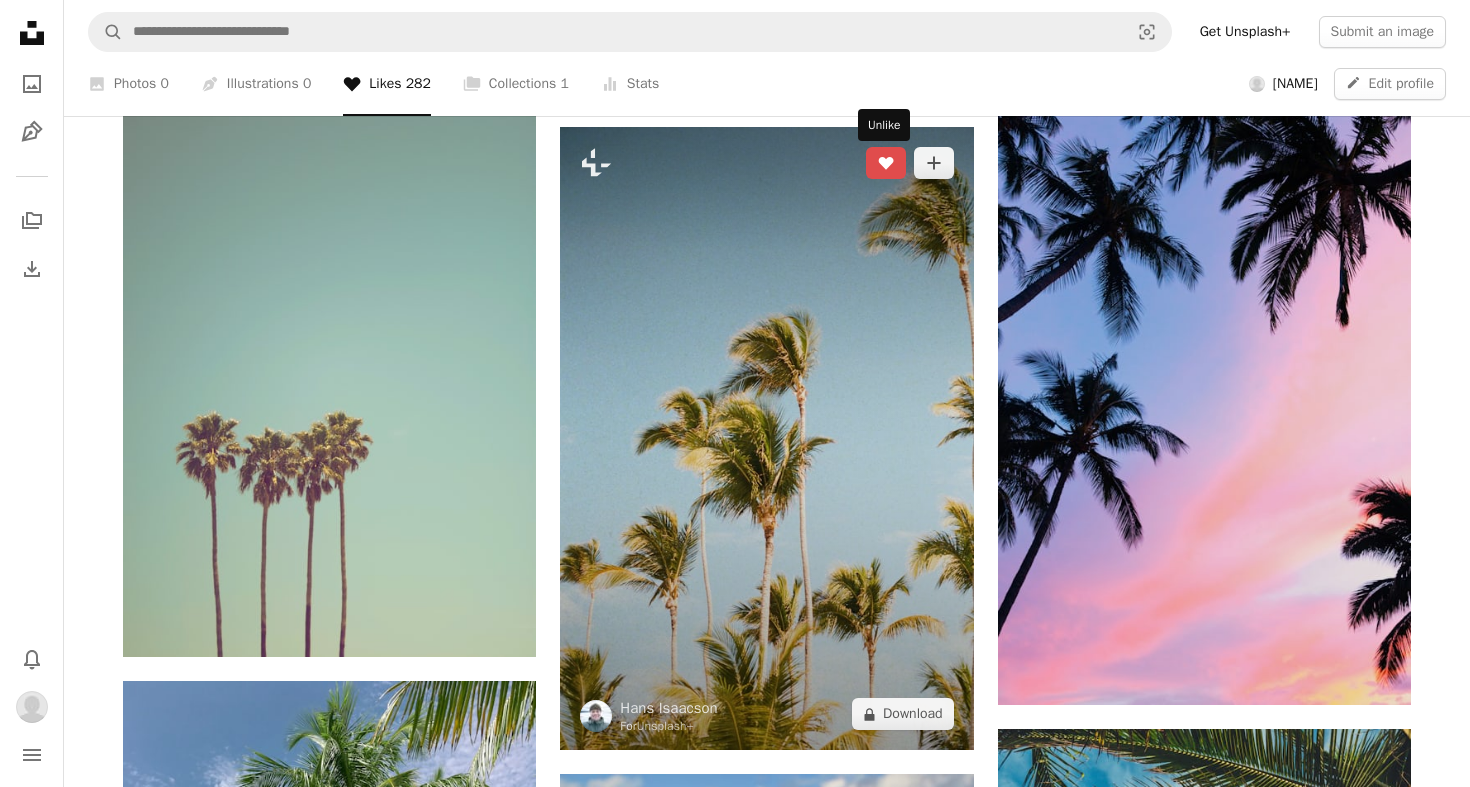 click 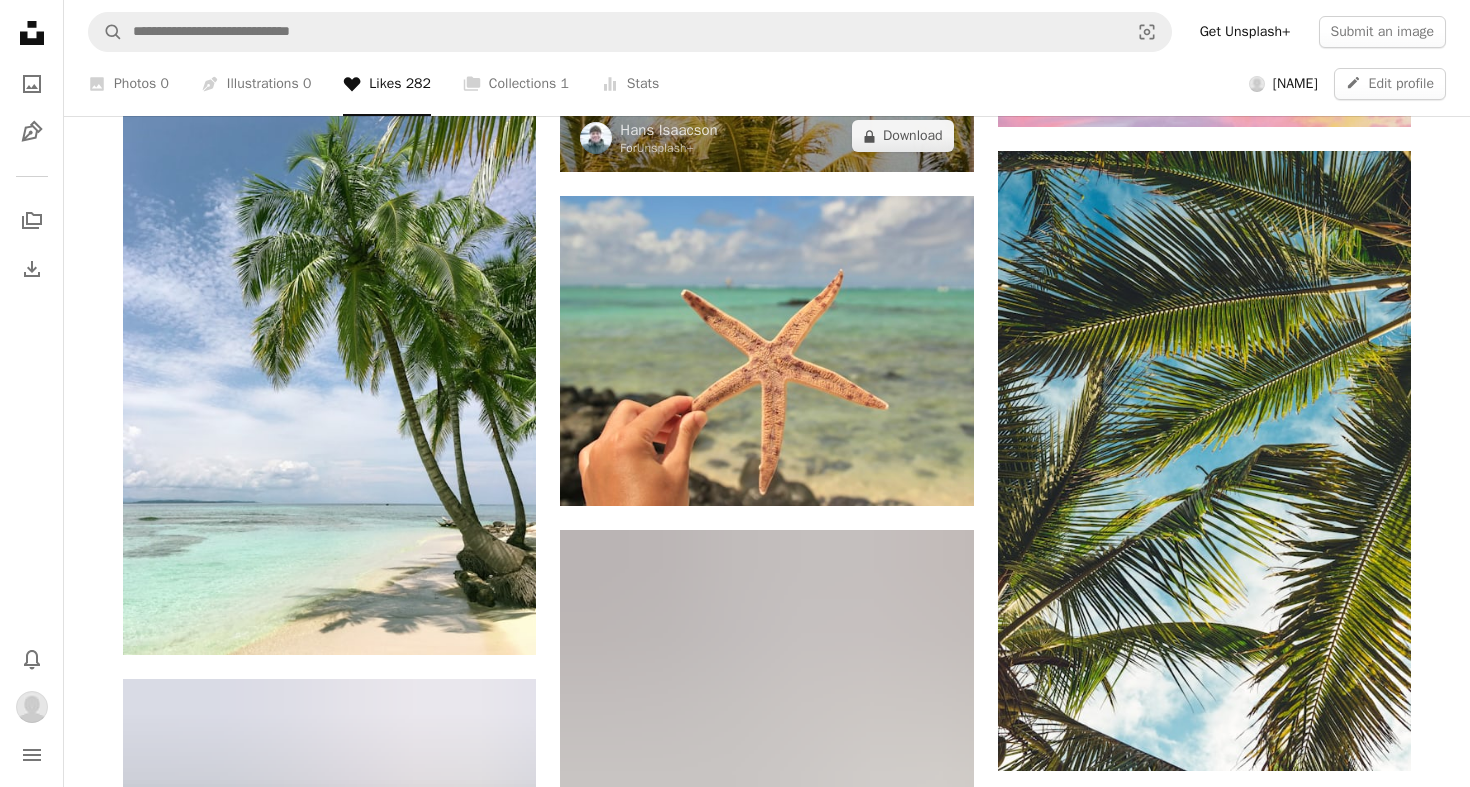 scroll, scrollTop: 19142, scrollLeft: 0, axis: vertical 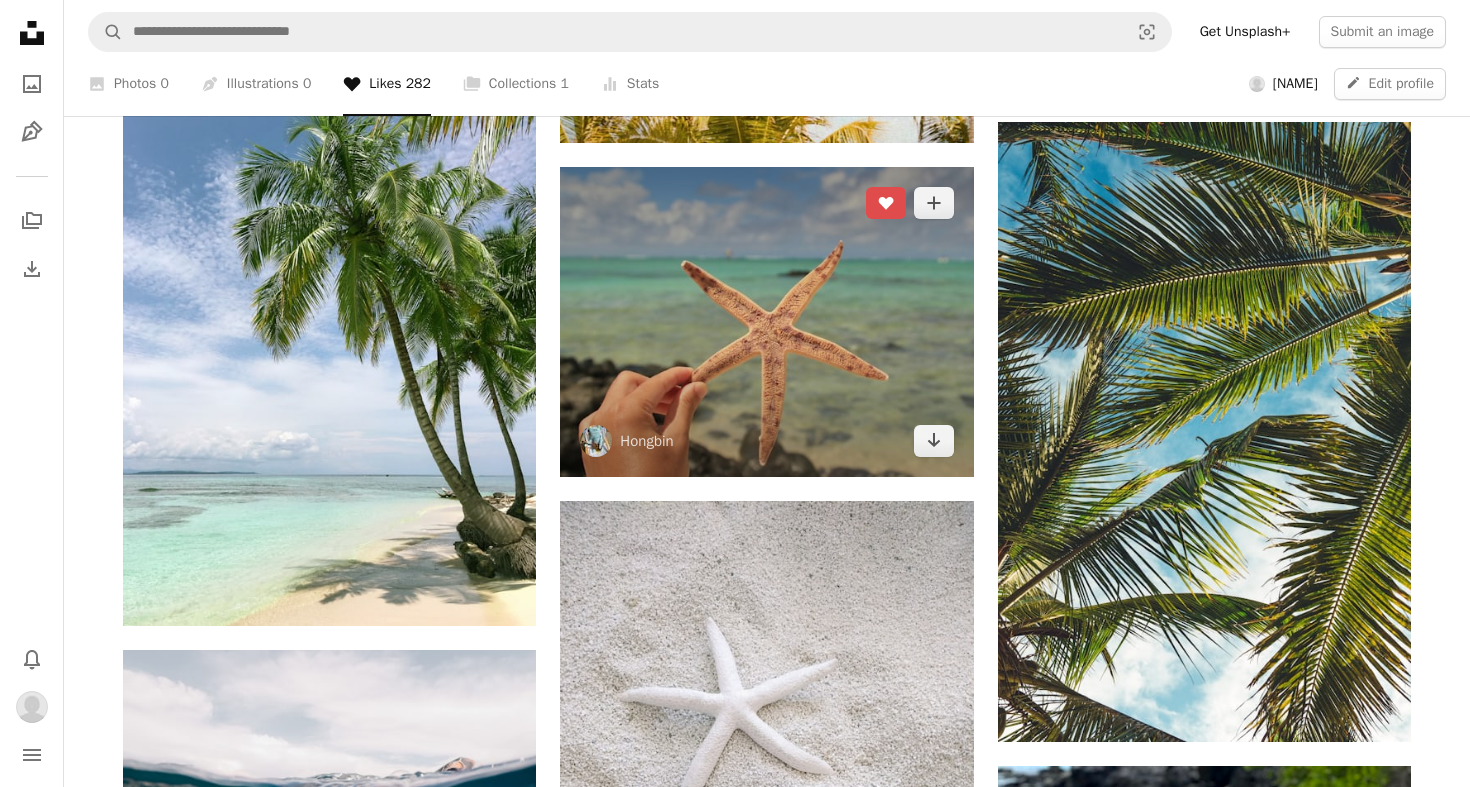 click 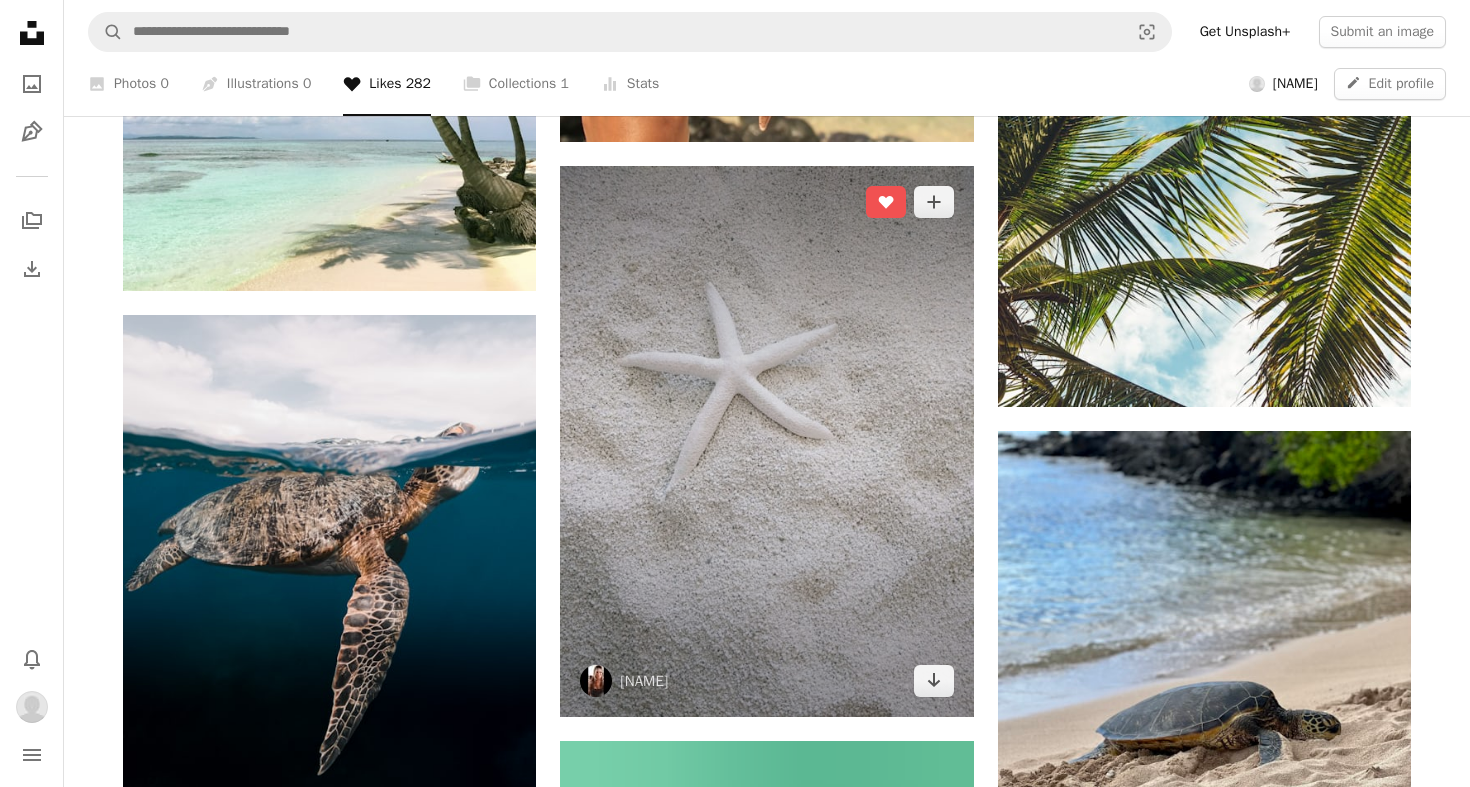 scroll, scrollTop: 19473, scrollLeft: 0, axis: vertical 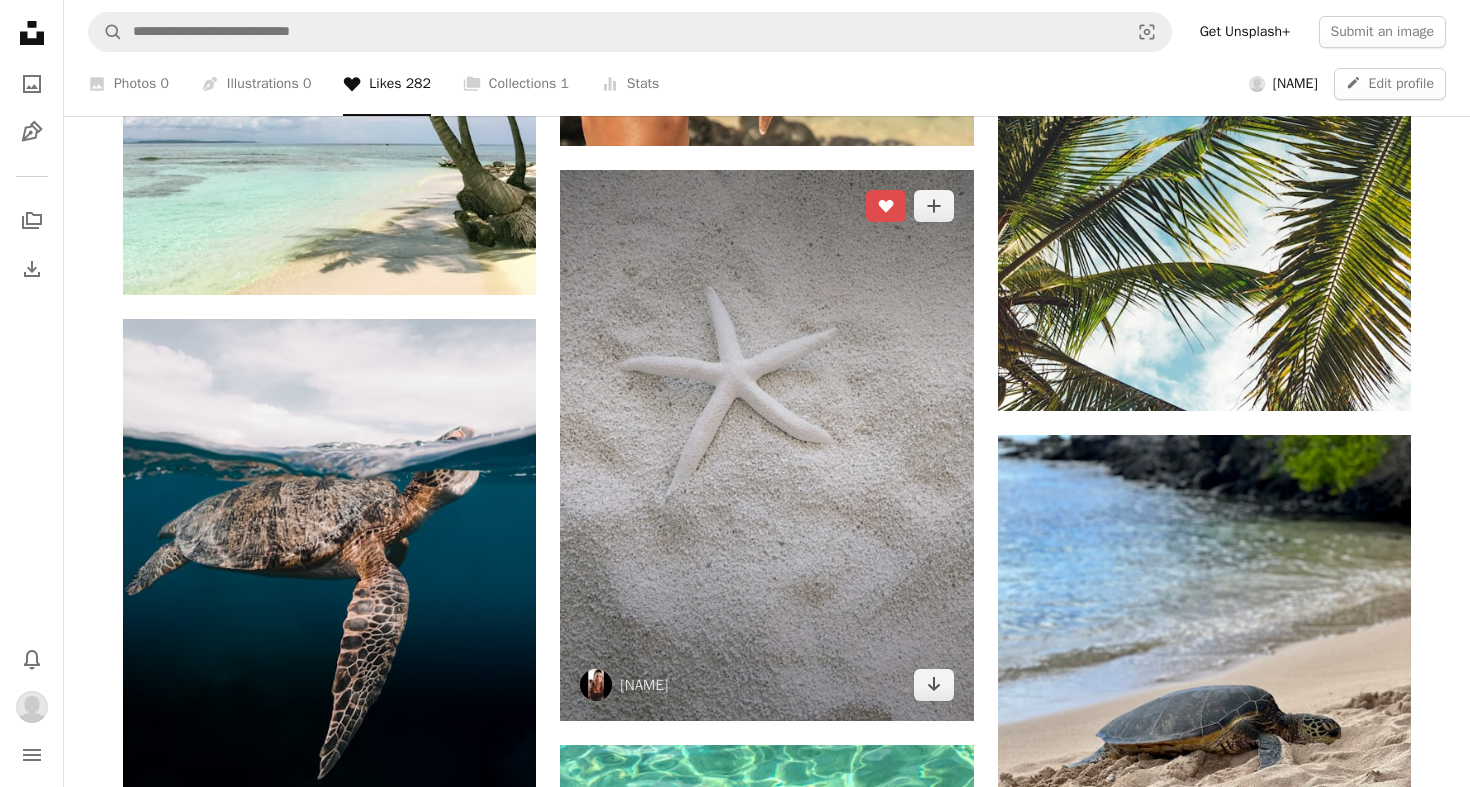 click 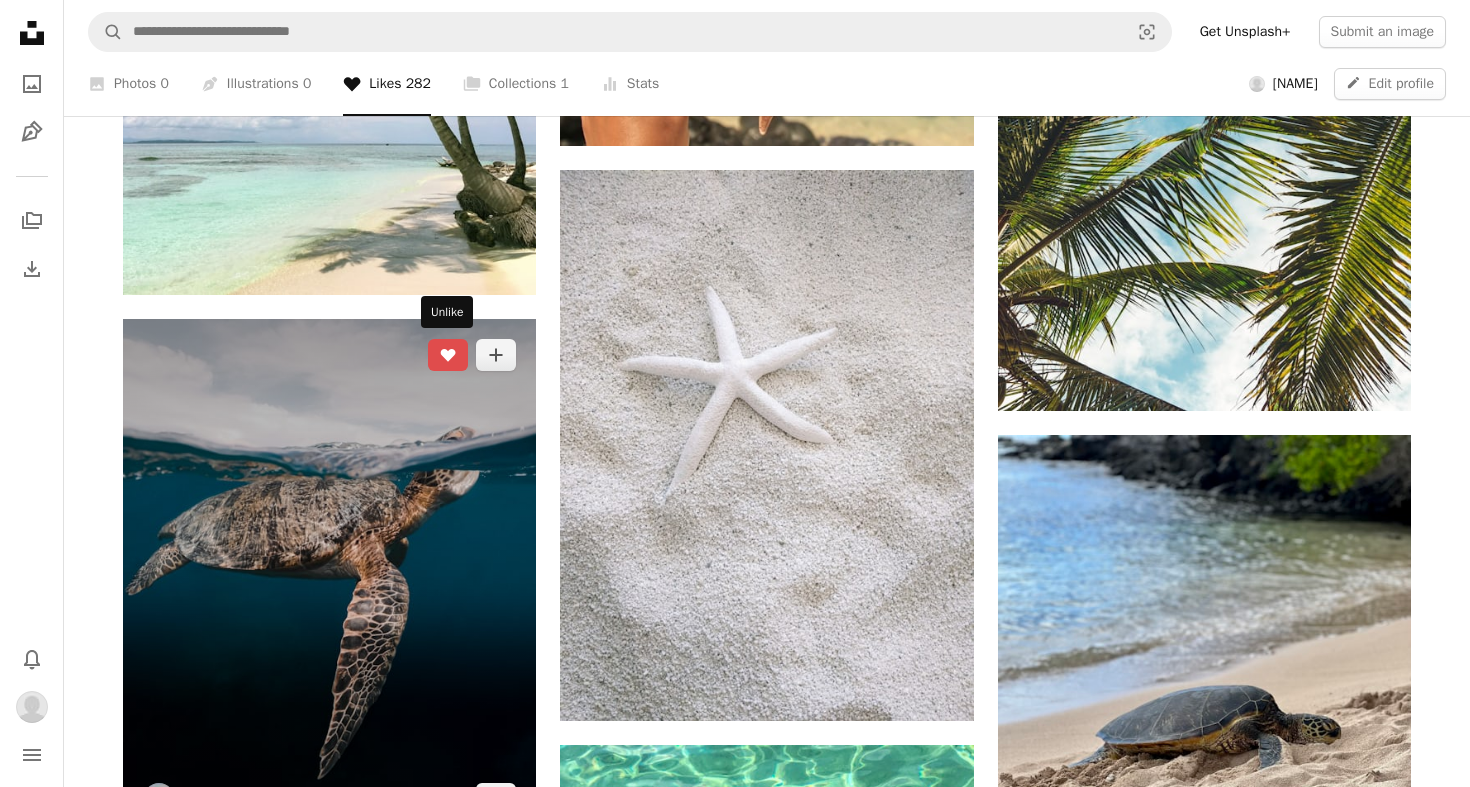click on "A heart" at bounding box center (448, 355) 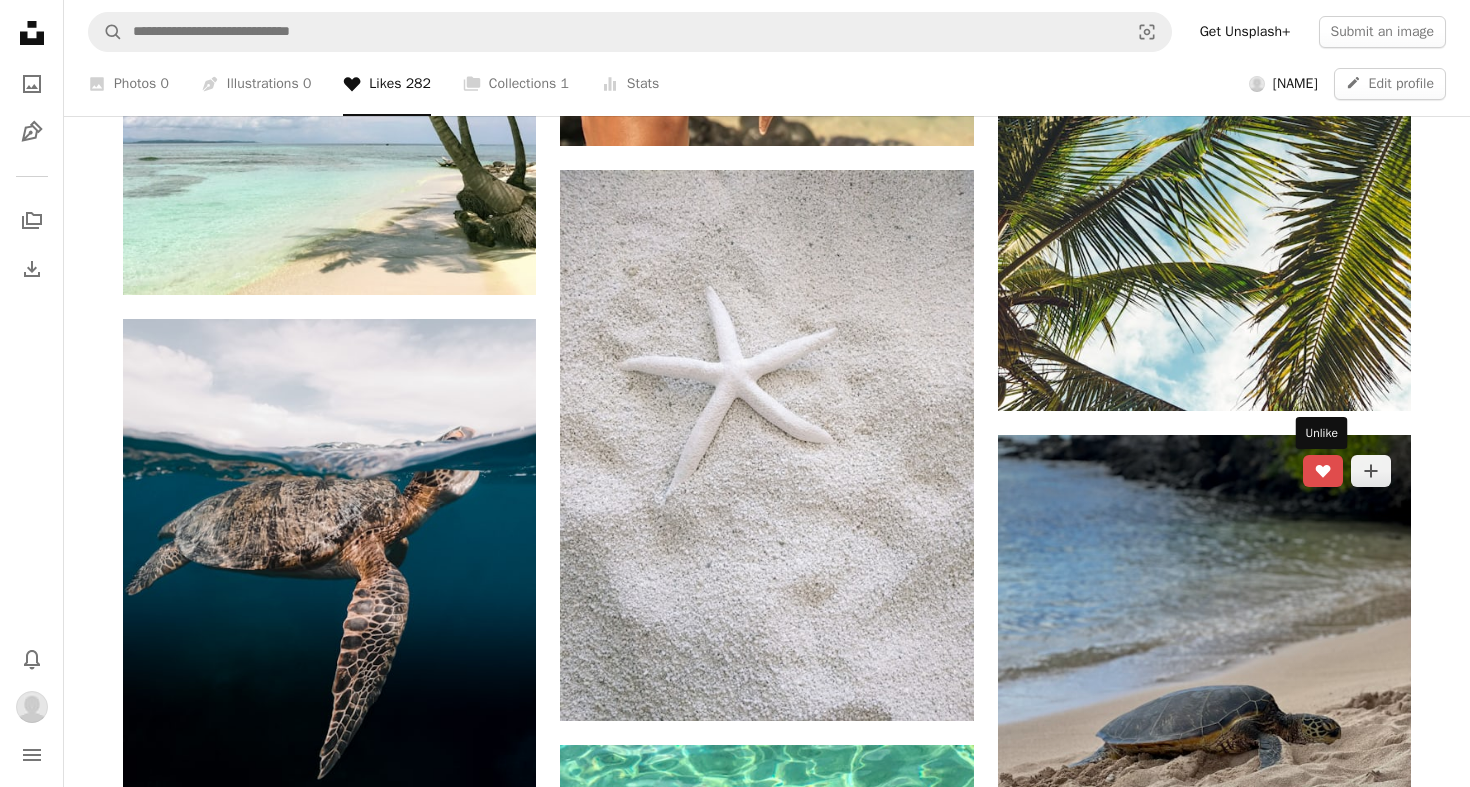 click 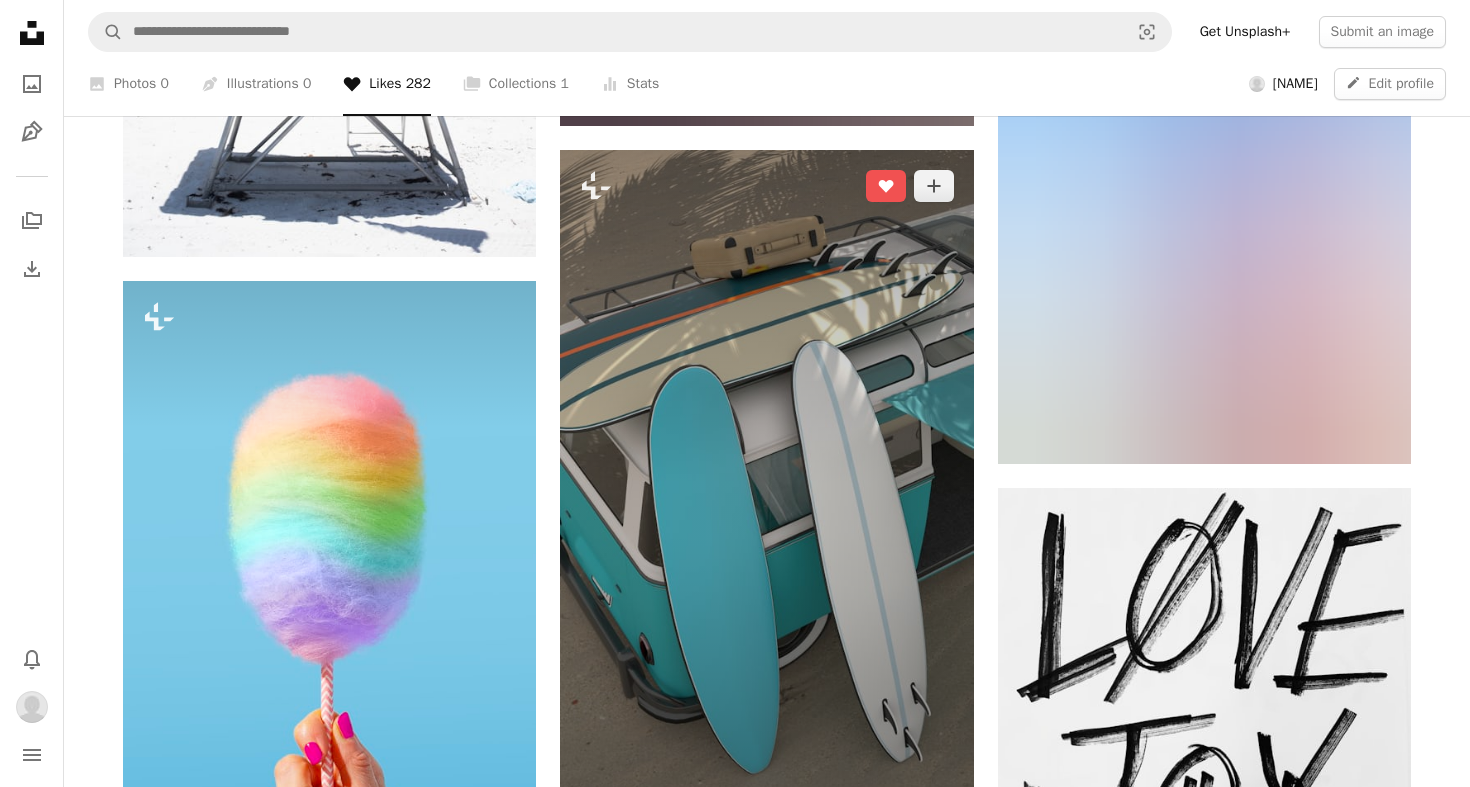scroll, scrollTop: 23711, scrollLeft: 0, axis: vertical 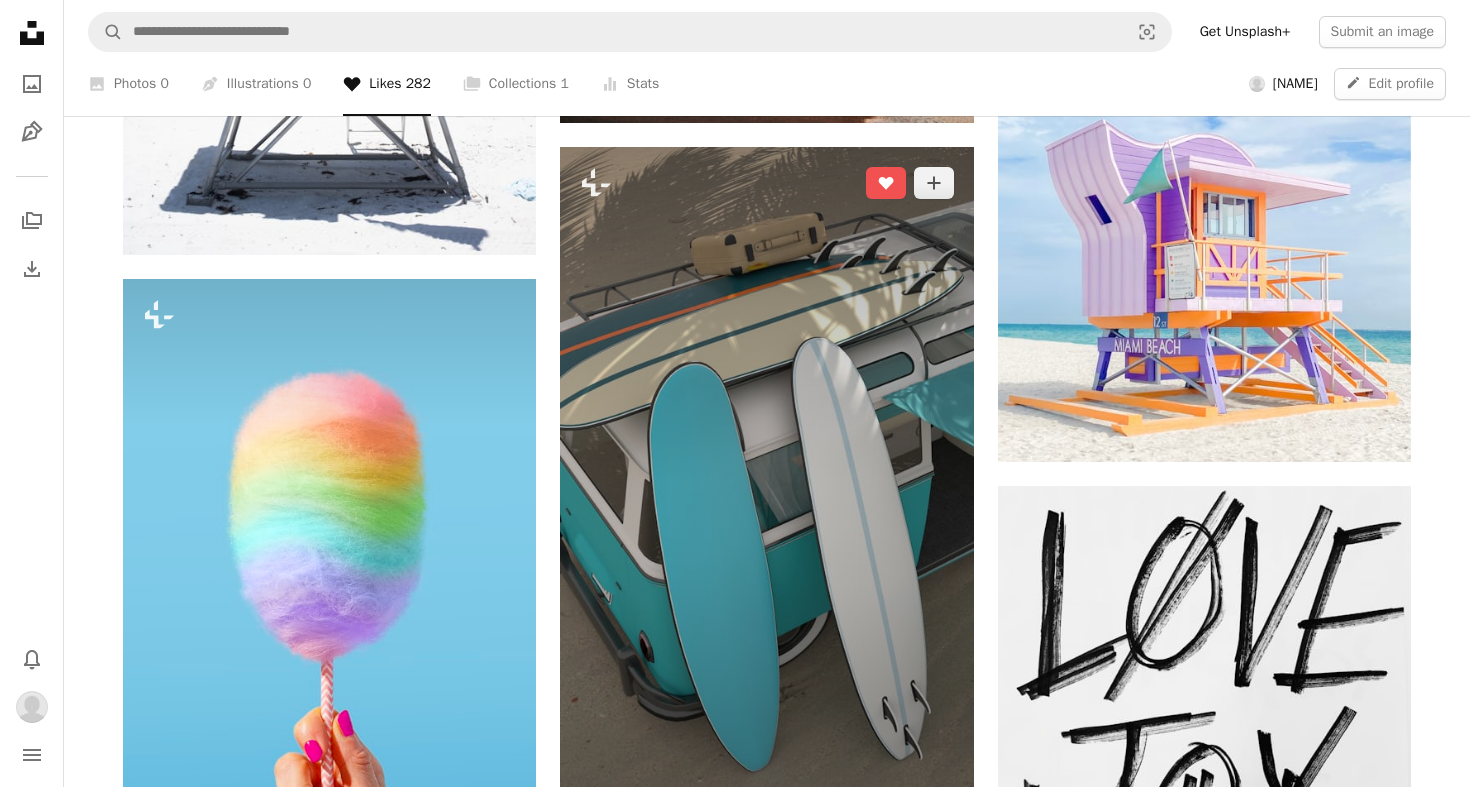 click at bounding box center [766, 514] 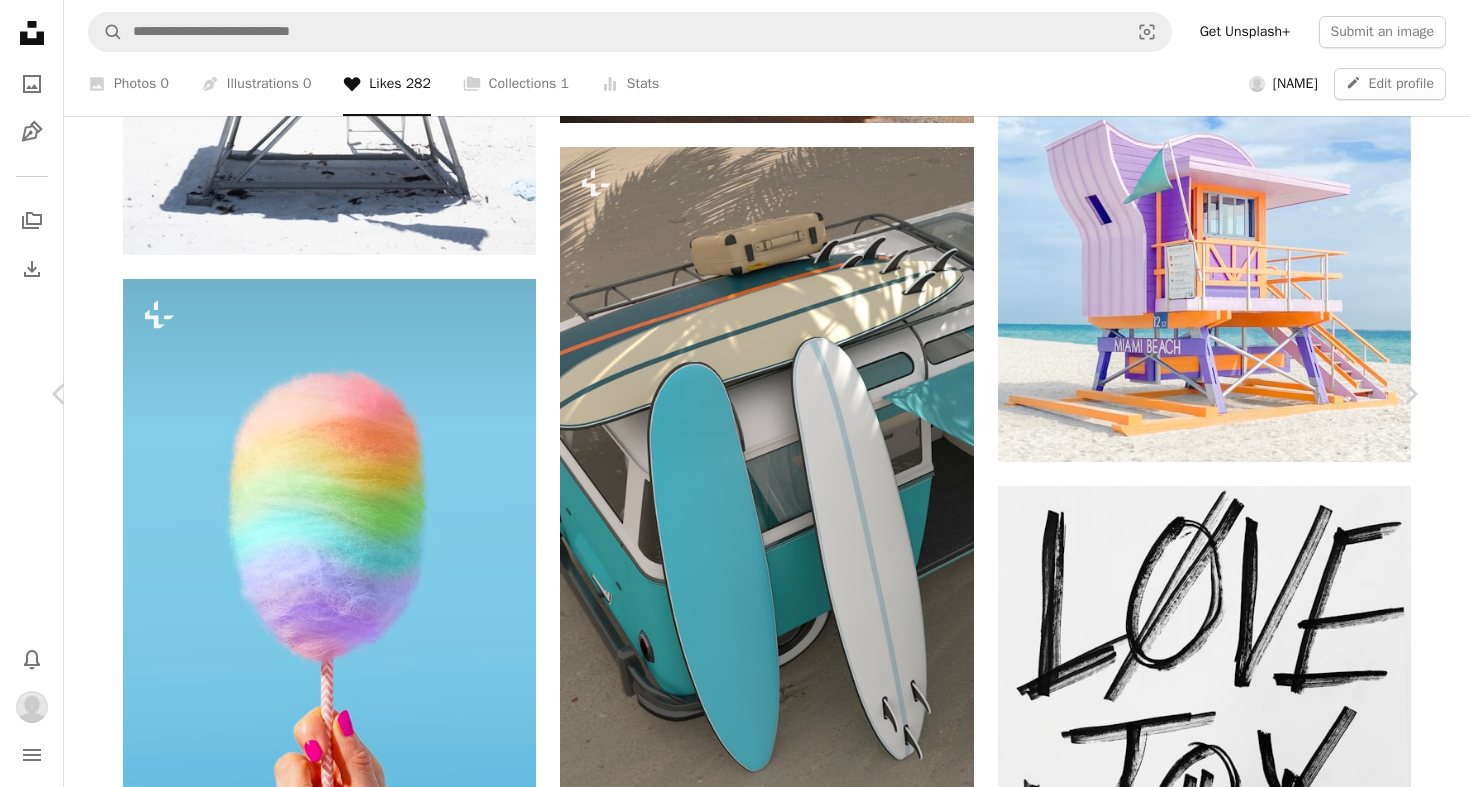 click on "An X shape" at bounding box center [20, 20] 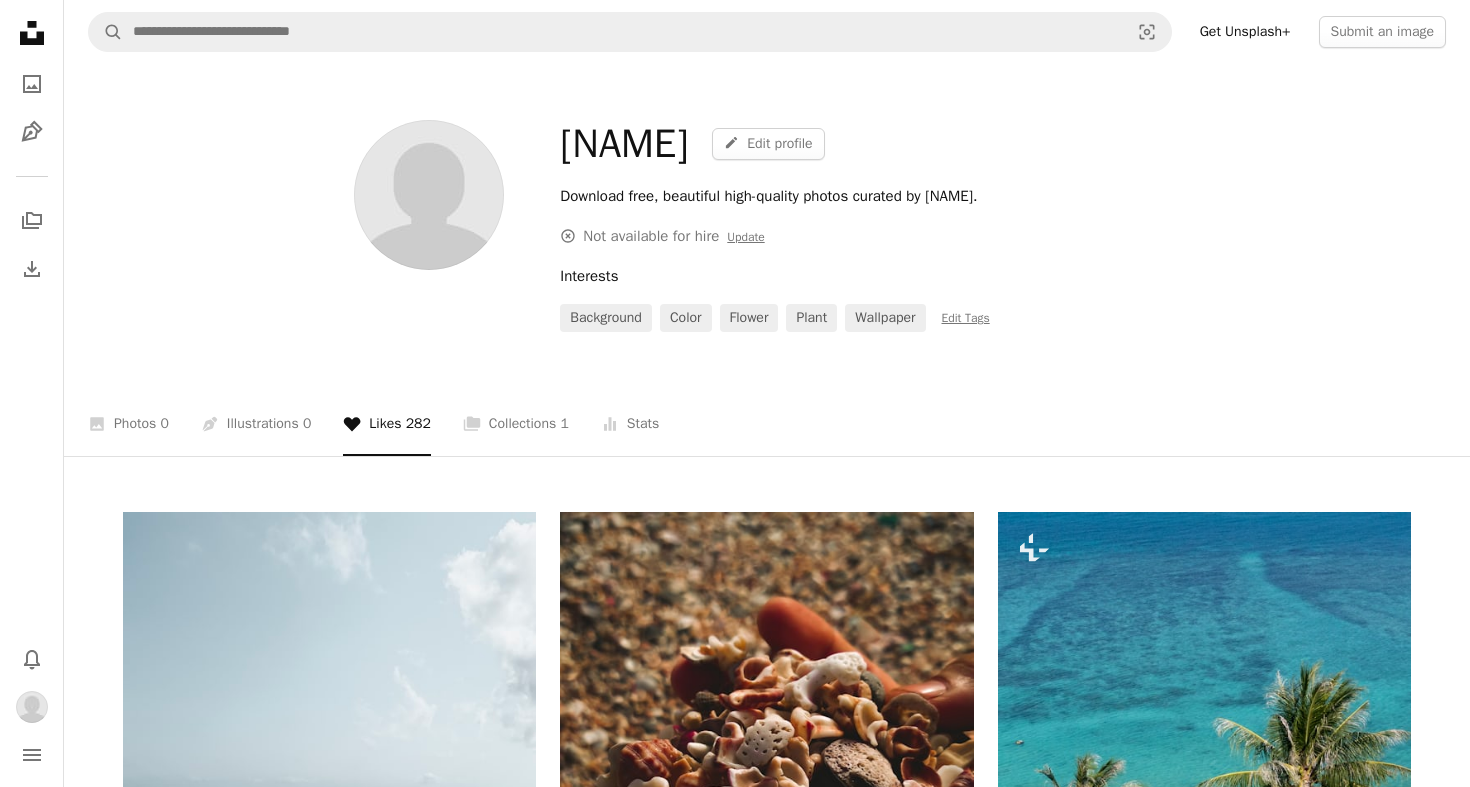 scroll, scrollTop: 0, scrollLeft: 0, axis: both 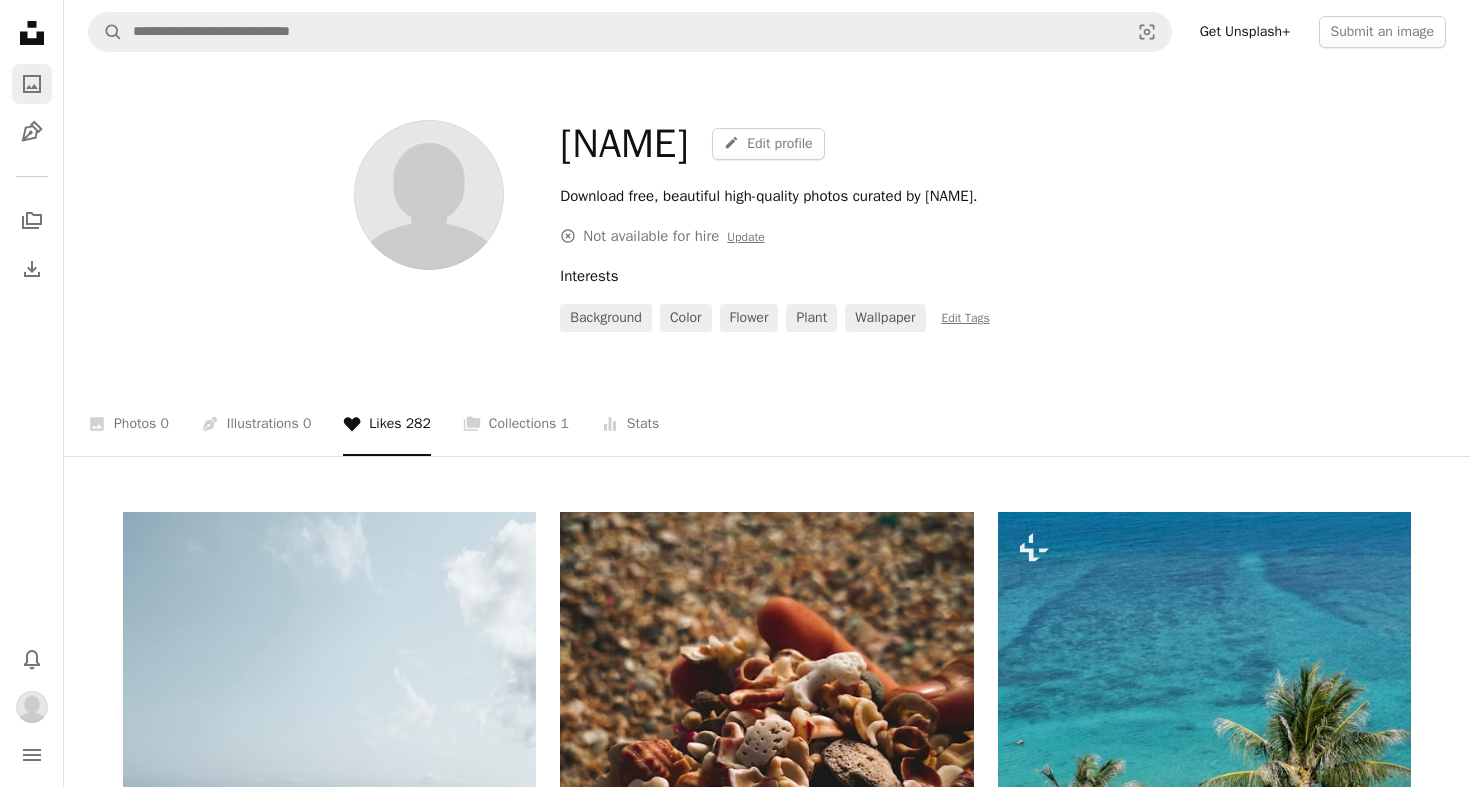 click on "A photo" 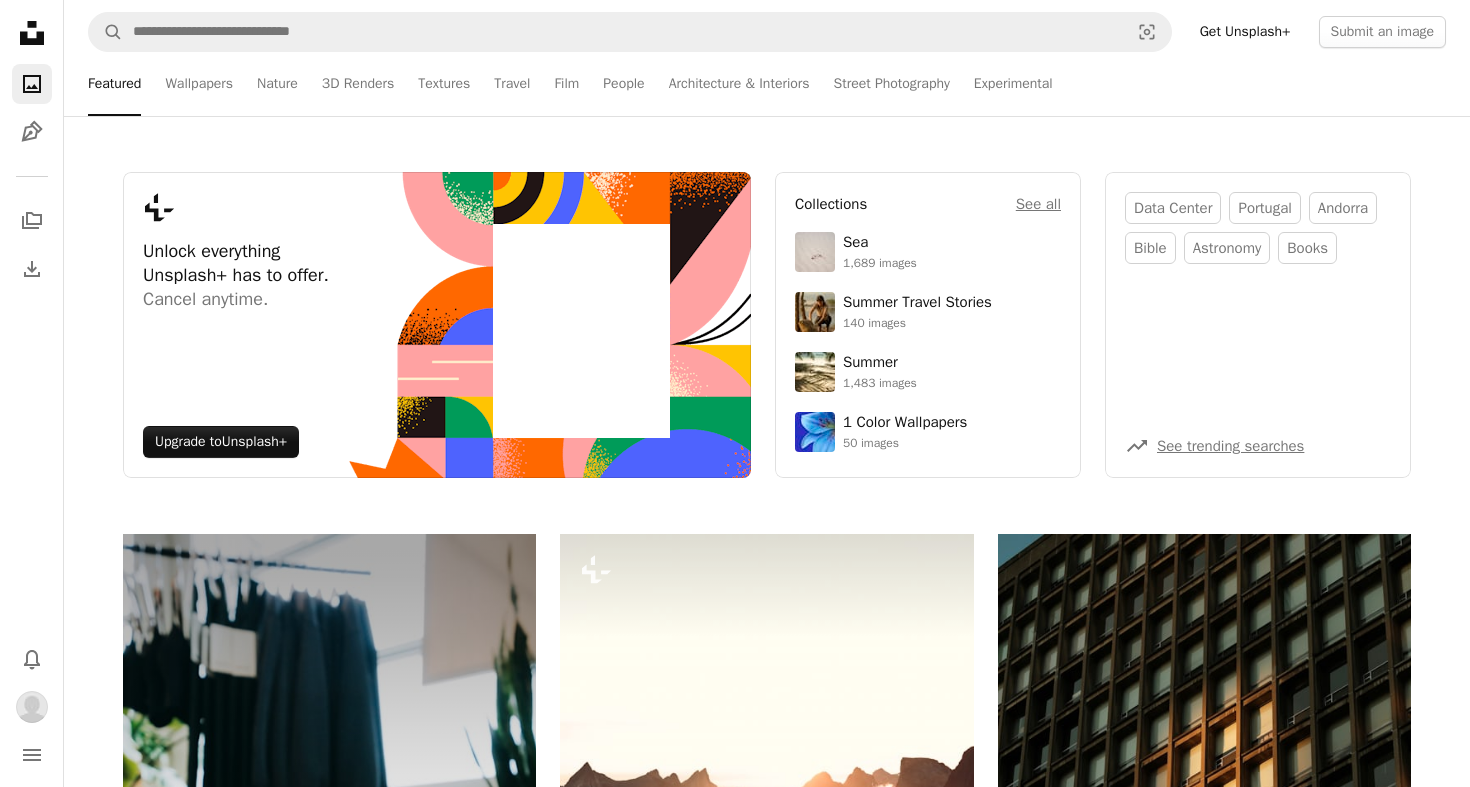 click on "Plus sign for Unsplash+ Unlock everything Unsplash+ has to offer.  Cancel anytime. Upgrade to  Unsplash+" at bounding box center (235, 325) 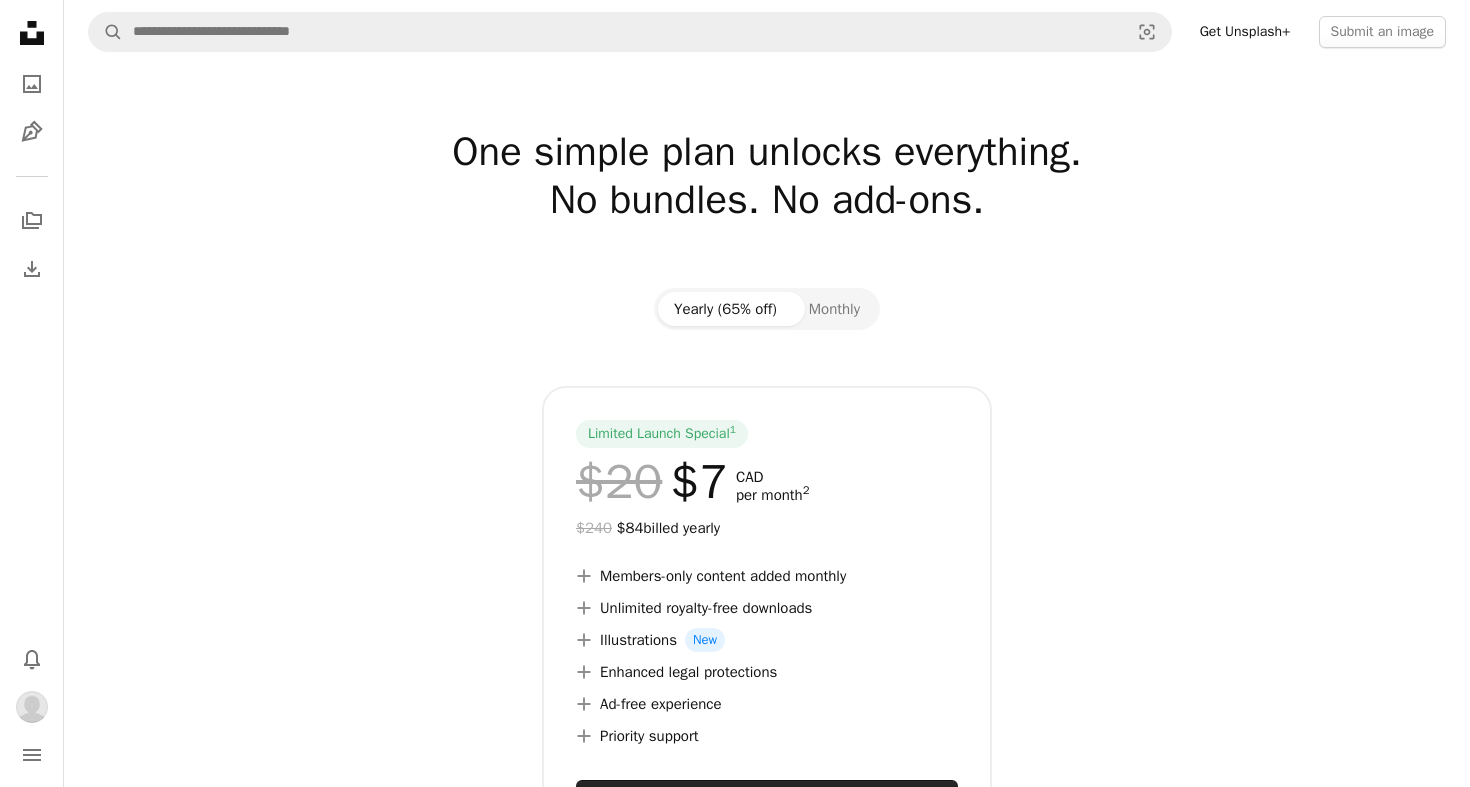 scroll, scrollTop: 0, scrollLeft: 0, axis: both 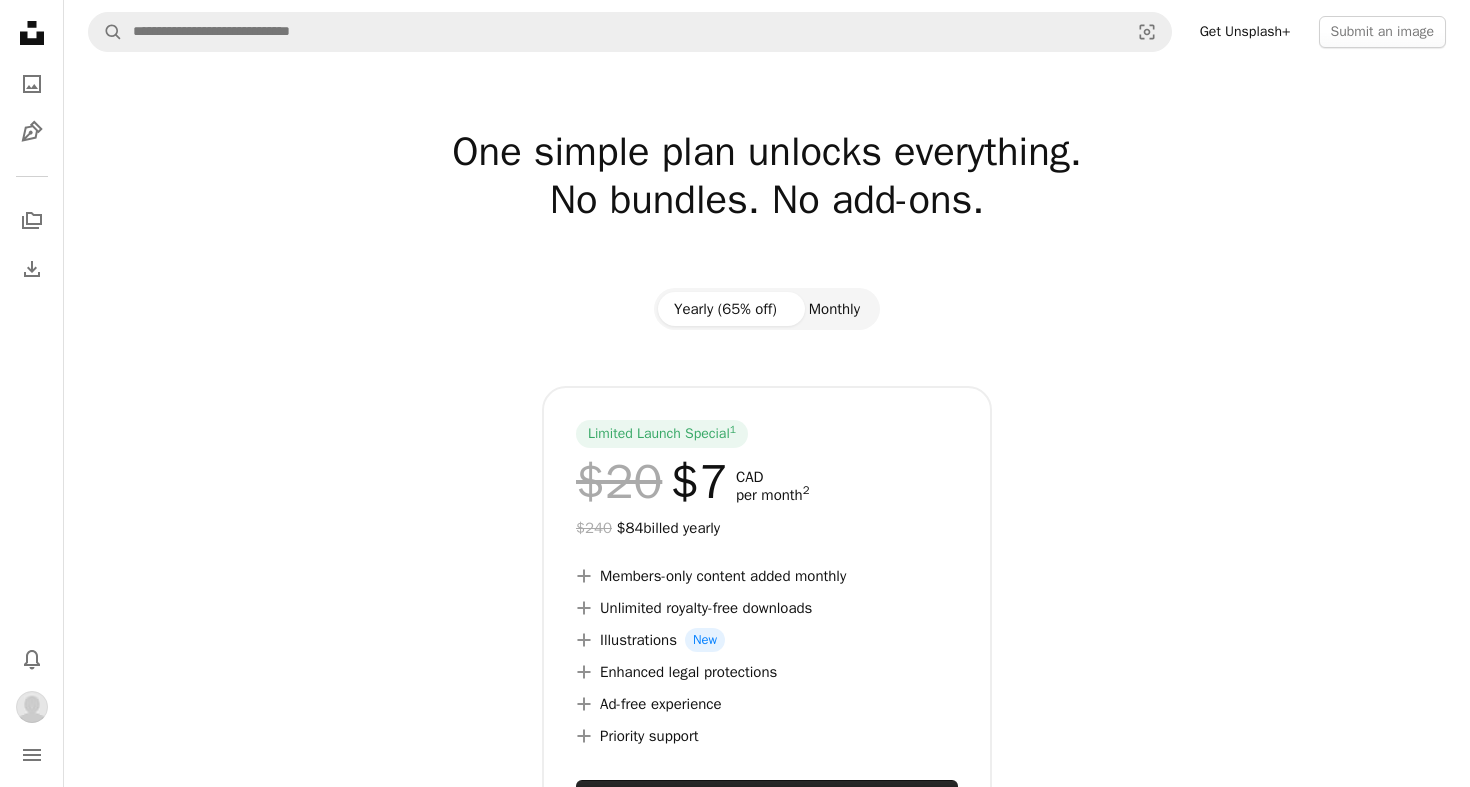 click on "Monthly" at bounding box center (834, 309) 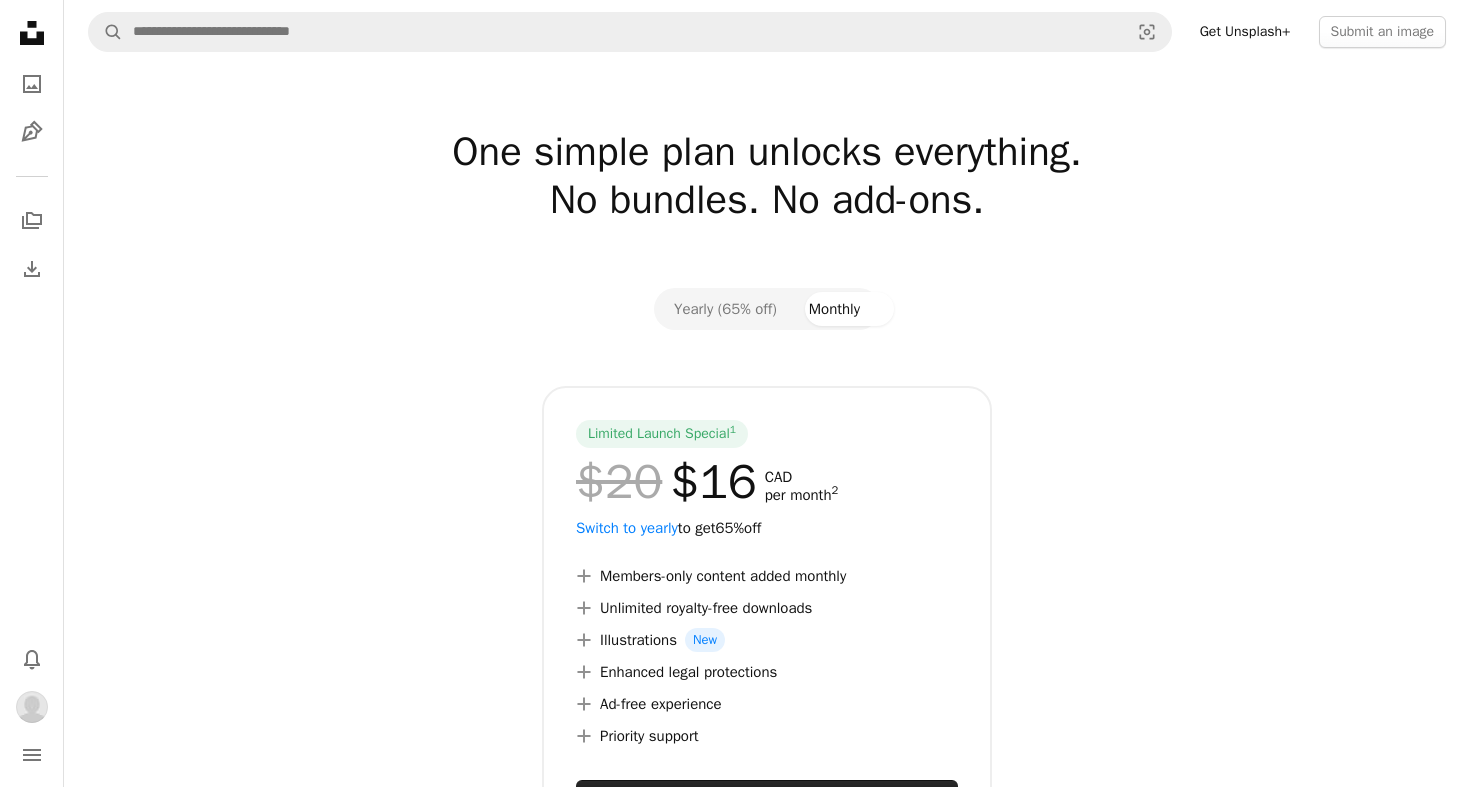 click on "Limited Launch Special 1 $20   $16 CAD per month 2 Switch to yearly  to get  65%  off A plus sign Members-only content added monthly A plus sign Unlimited royalty-free downloads A plus sign Illustrations  New A plus sign Enhanced legal protections A plus sign Ad-free experience A plus sign Priority support Get  Unsplash+ A checkmark Renews automatically A checkmark Cancel anytime" at bounding box center (767, 642) 